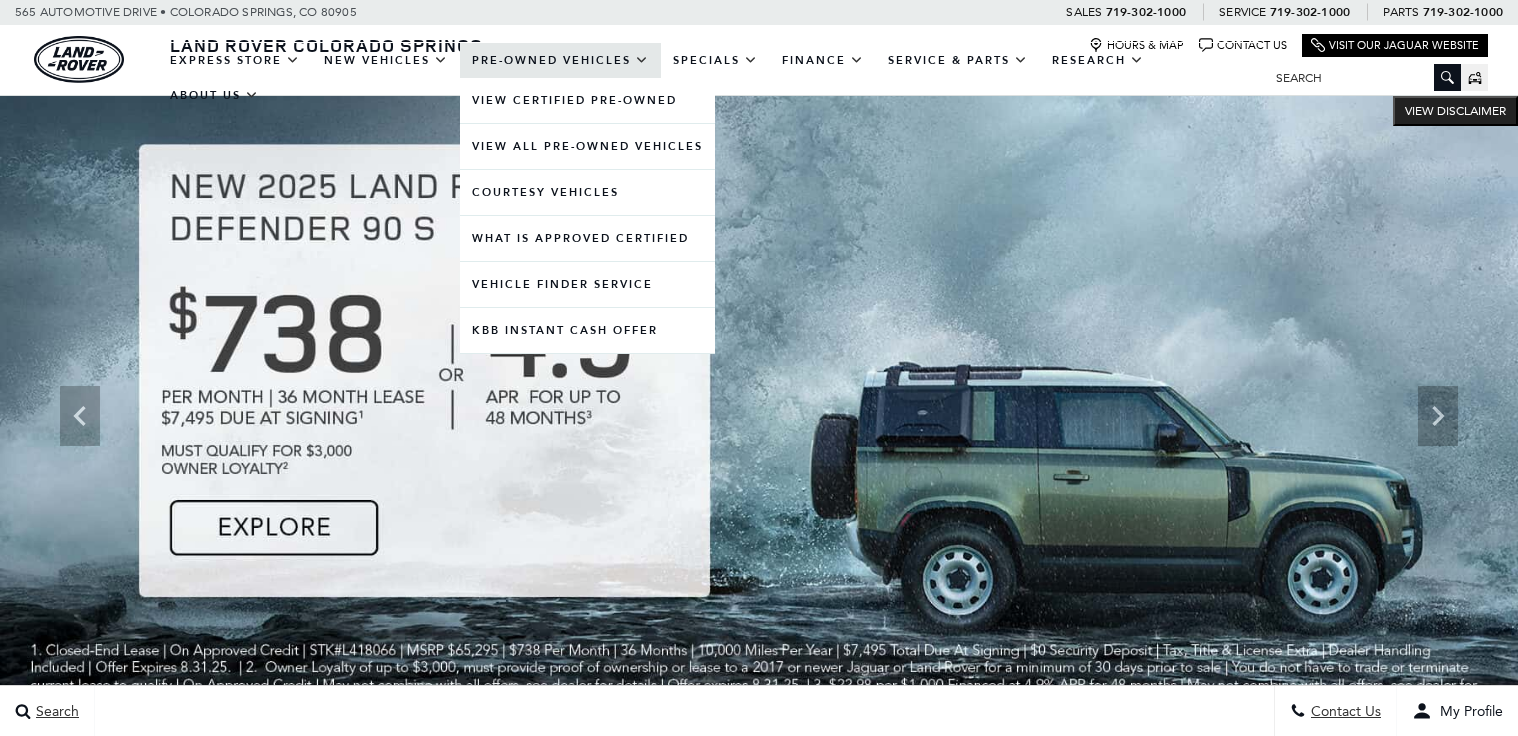 scroll, scrollTop: 0, scrollLeft: 0, axis: both 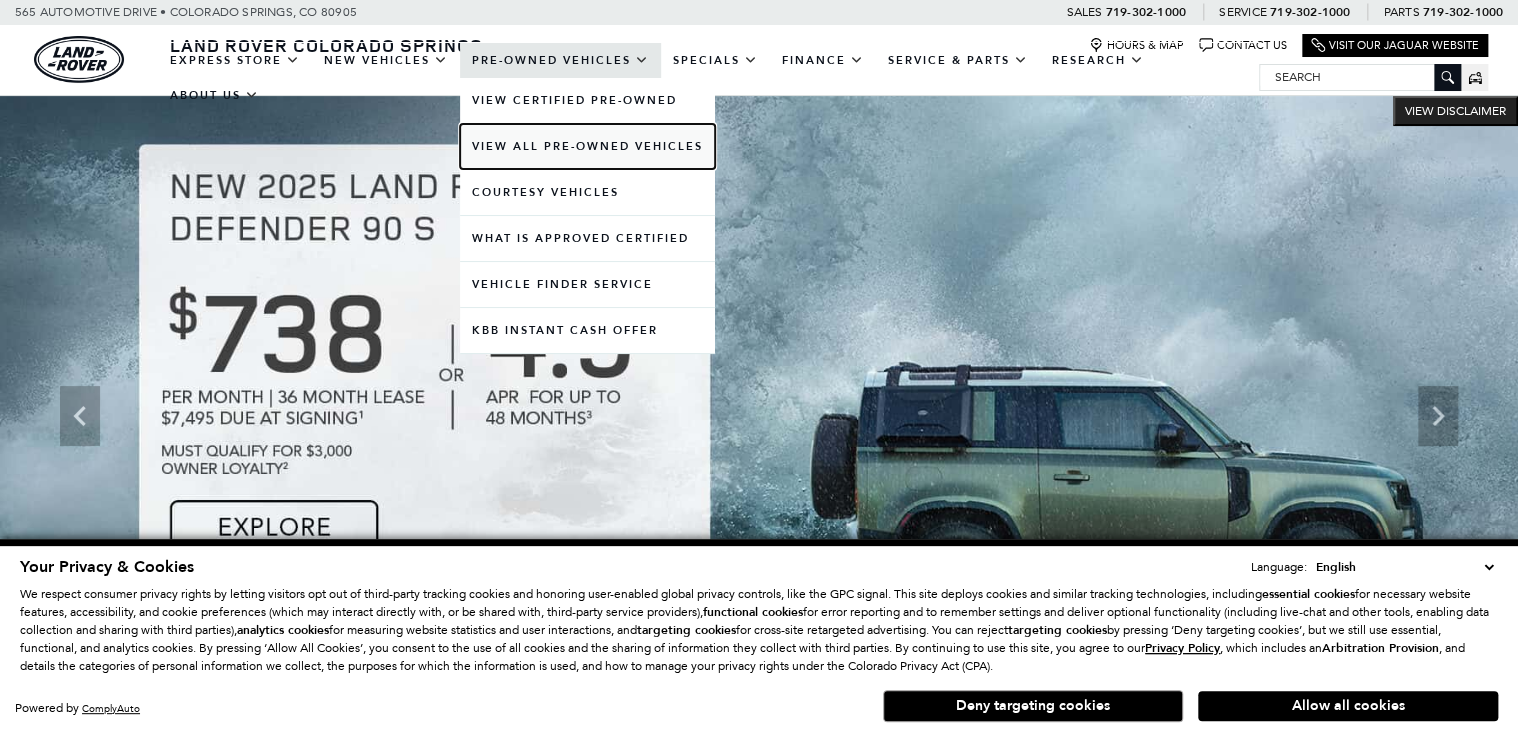 click on "View All Pre-Owned Vehicles" at bounding box center (587, 146) 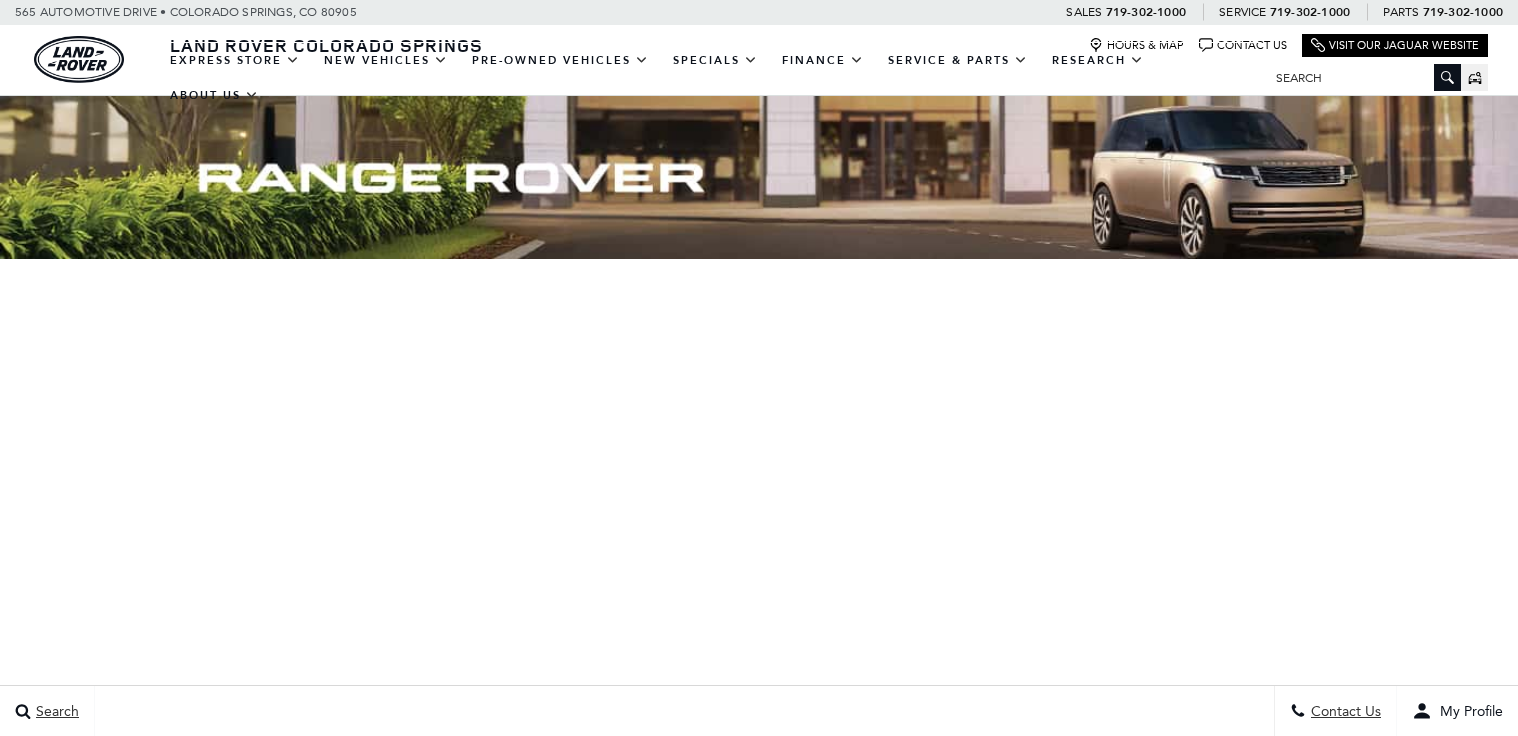 scroll, scrollTop: 0, scrollLeft: 0, axis: both 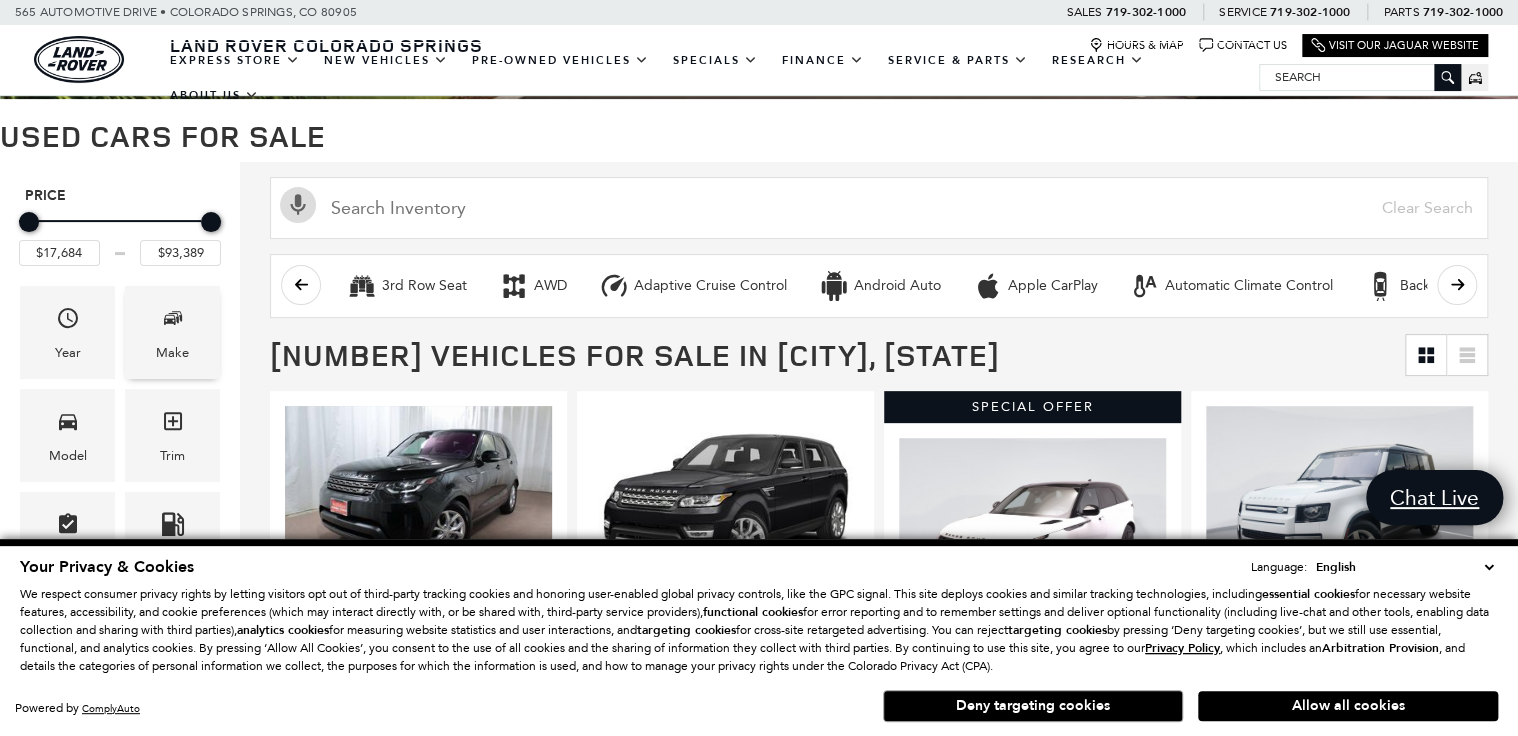 click on "Make" at bounding box center (172, 332) 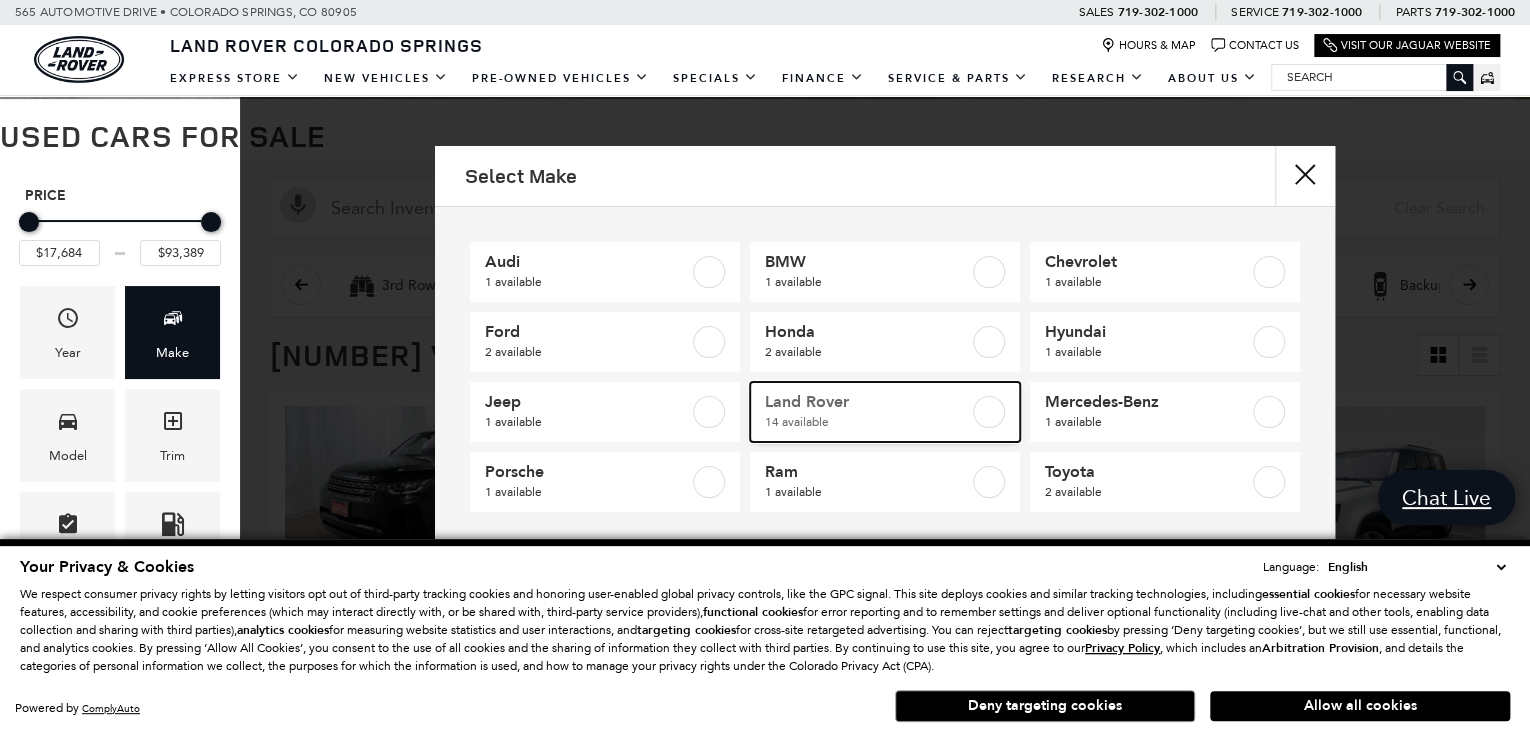 click on "14   available" at bounding box center [867, 422] 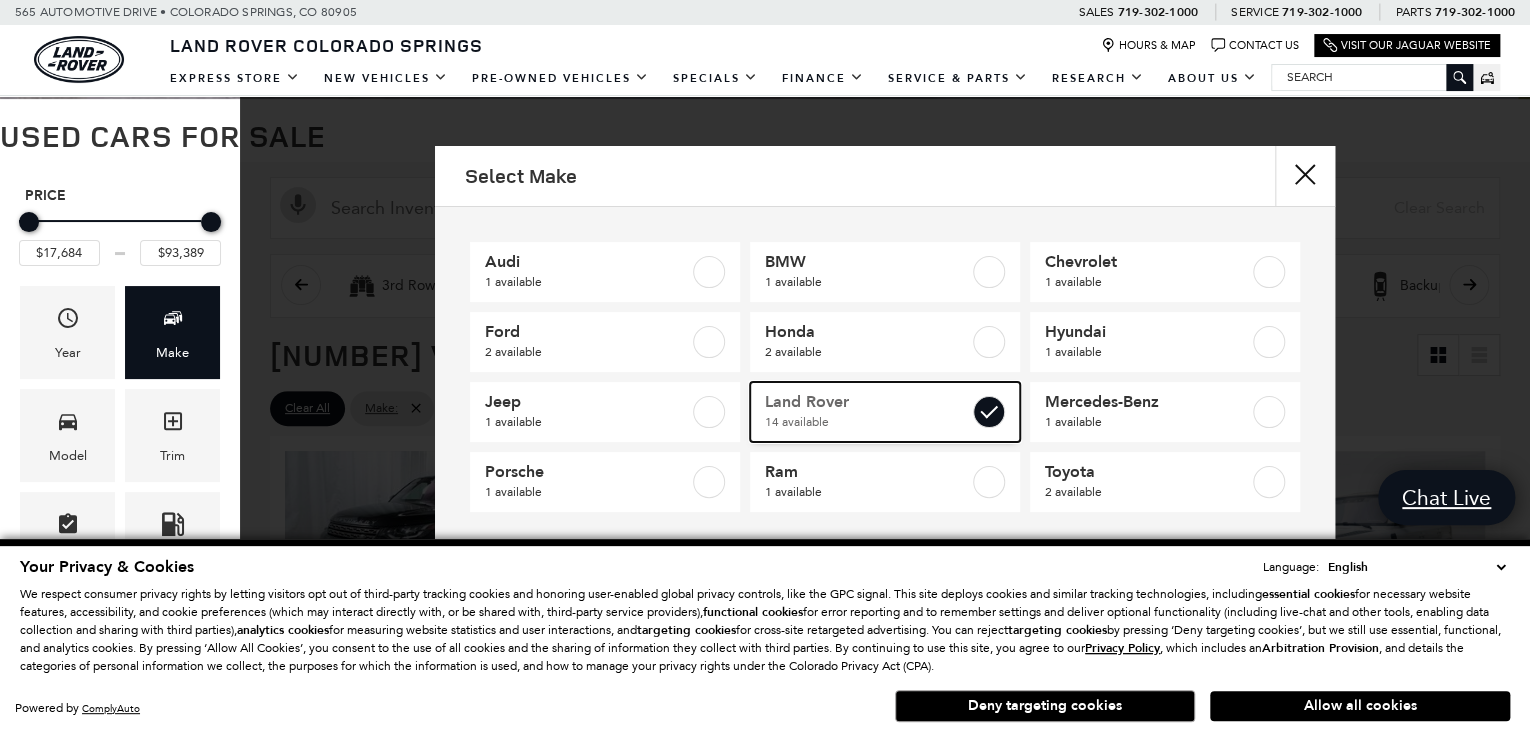 checkbox on "true" 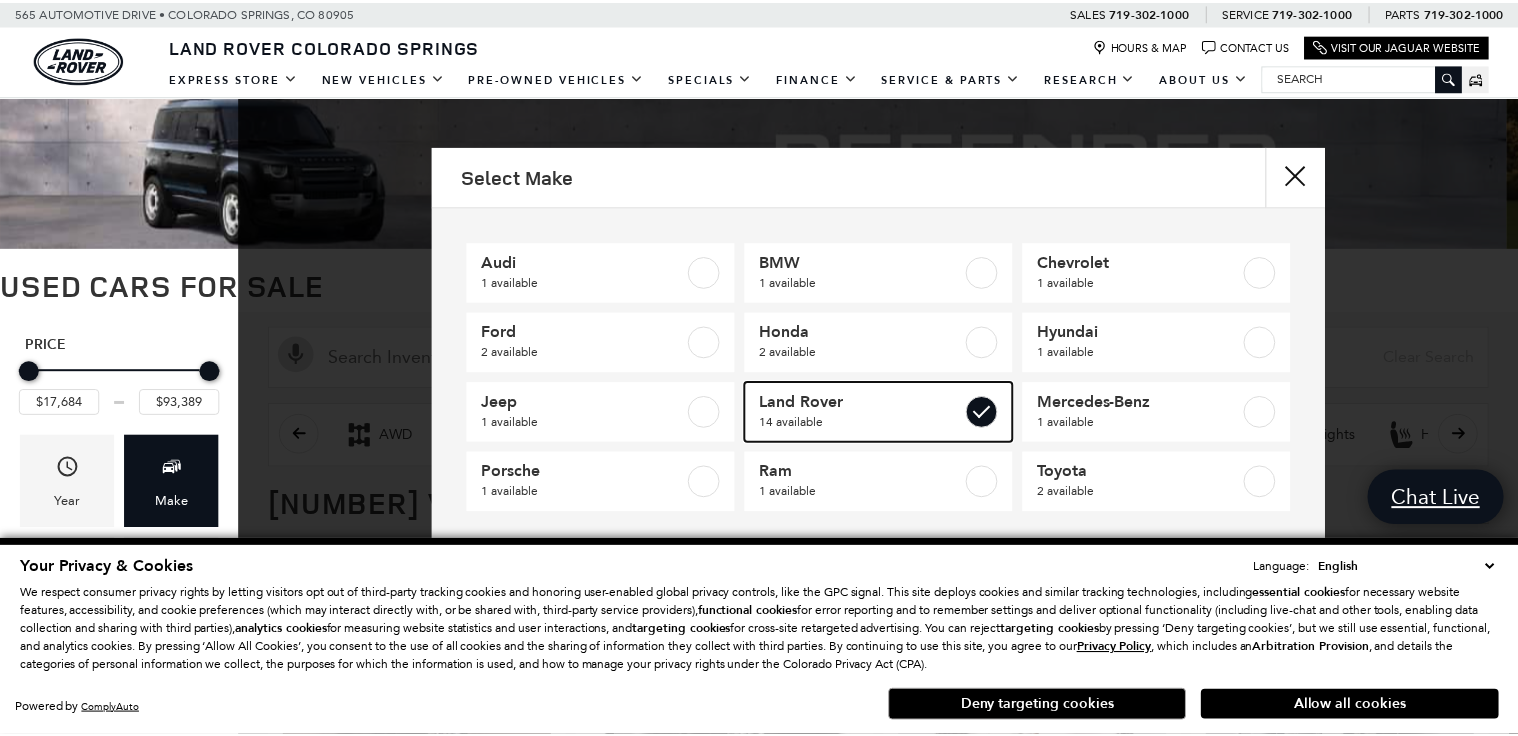 scroll, scrollTop: 0, scrollLeft: 0, axis: both 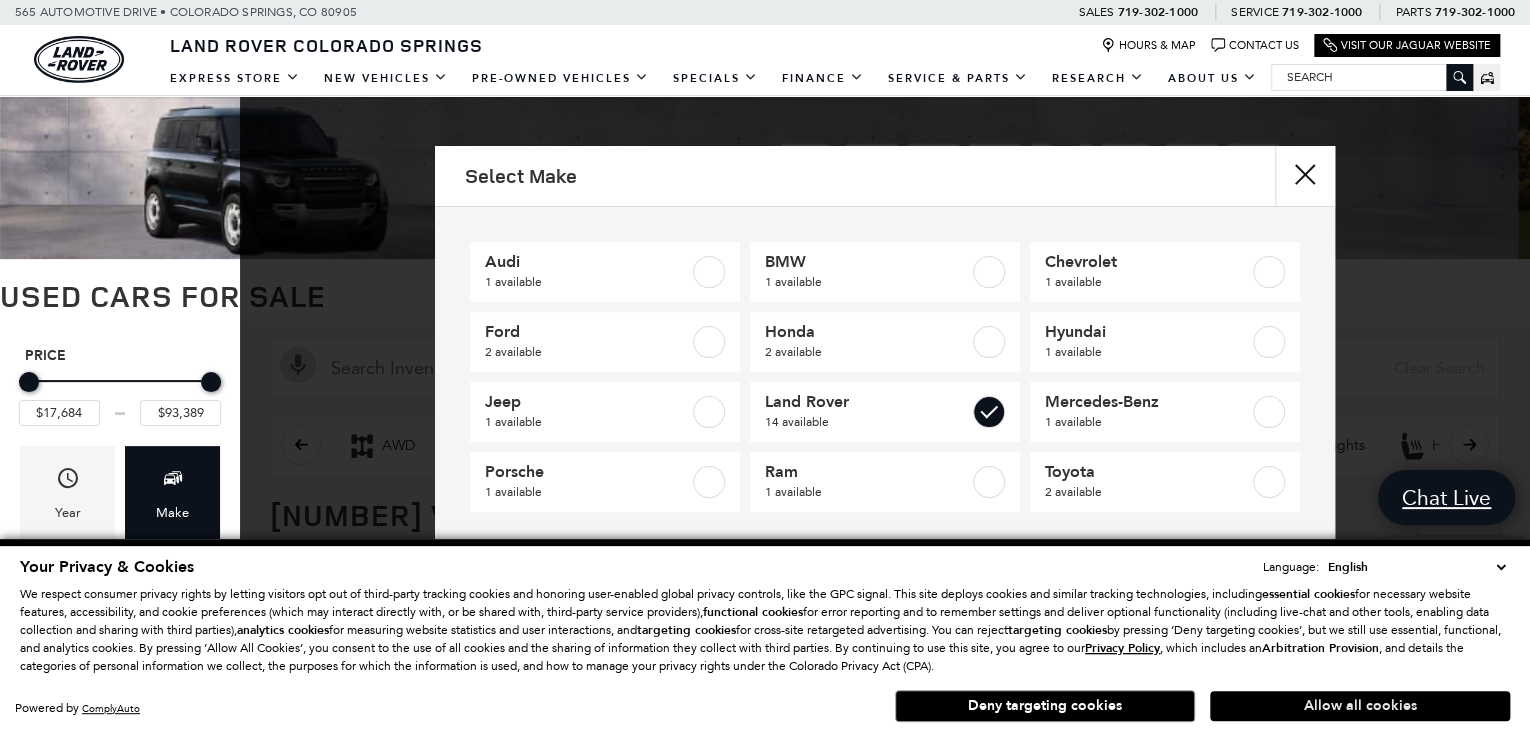 click on "Allow all cookies" at bounding box center [1360, 706] 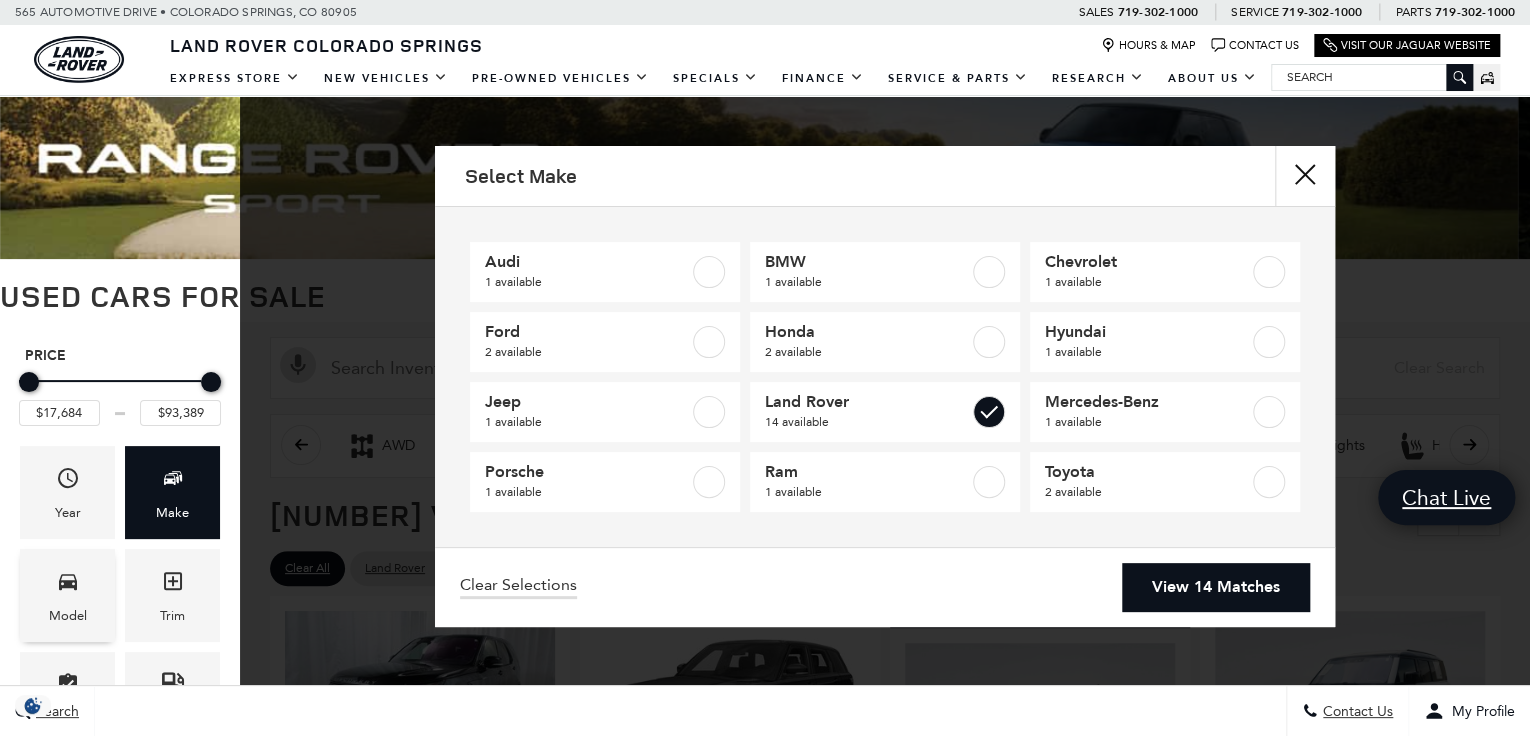 click on "Model" at bounding box center [67, 595] 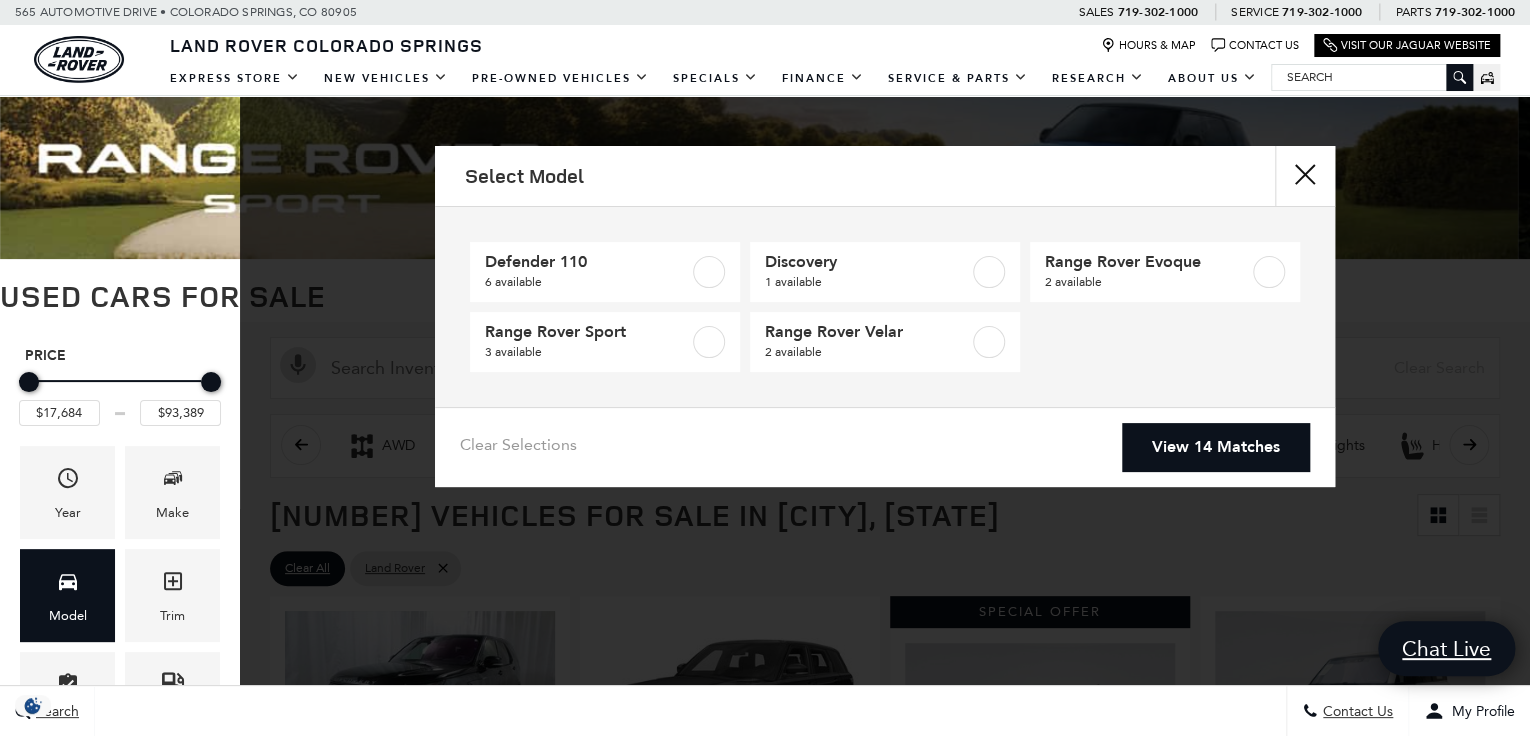 click on "Select Model" at bounding box center (885, 176) 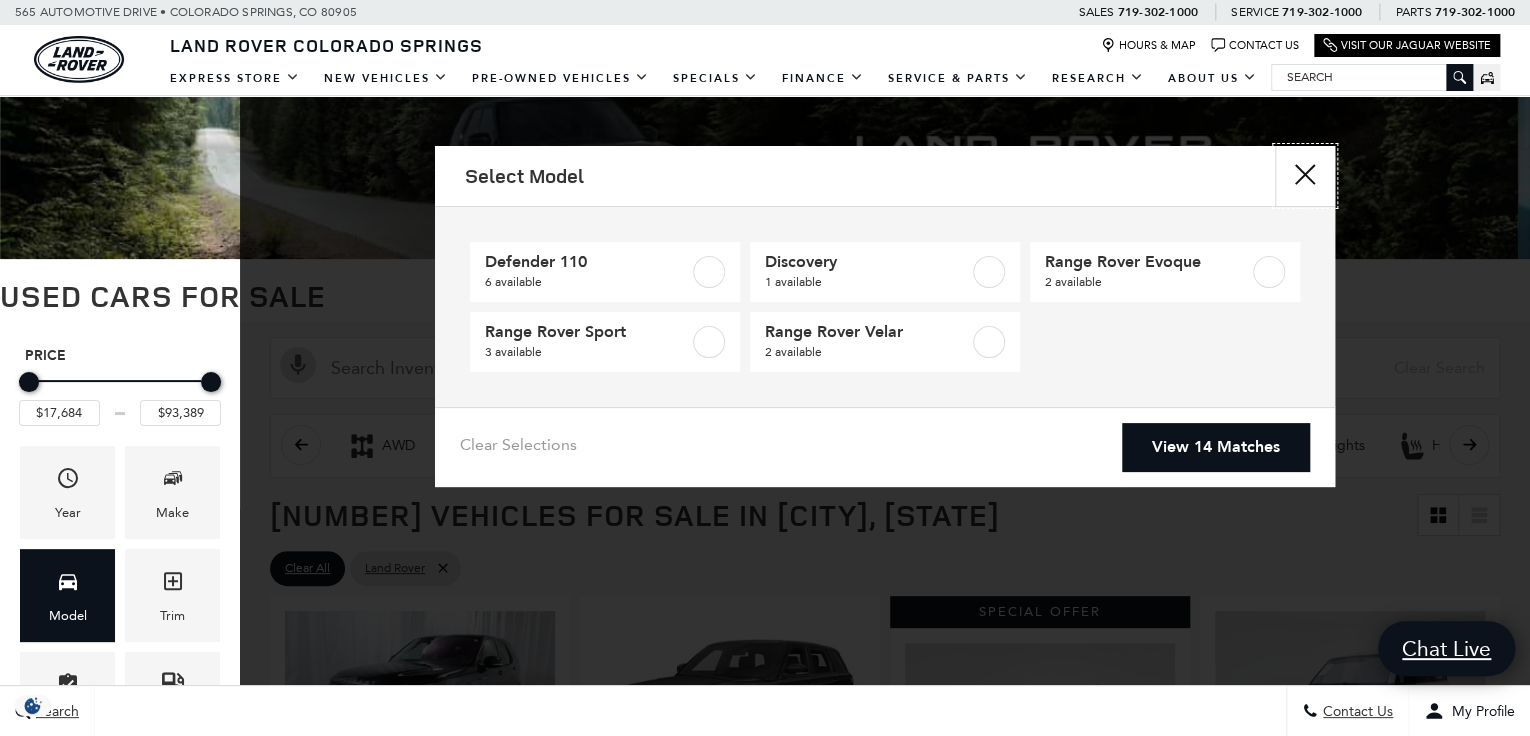 click at bounding box center (1305, 176) 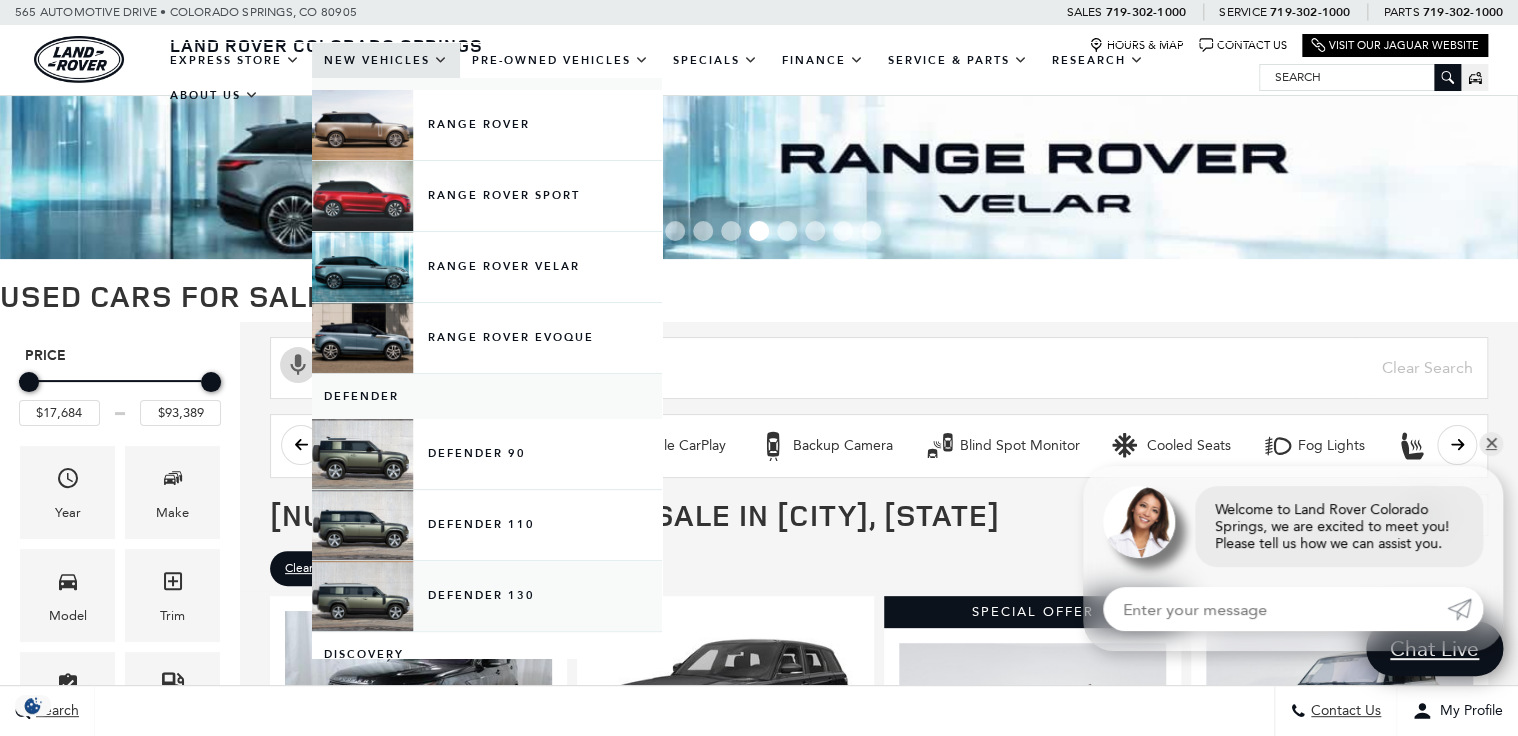 scroll, scrollTop: 80, scrollLeft: 0, axis: vertical 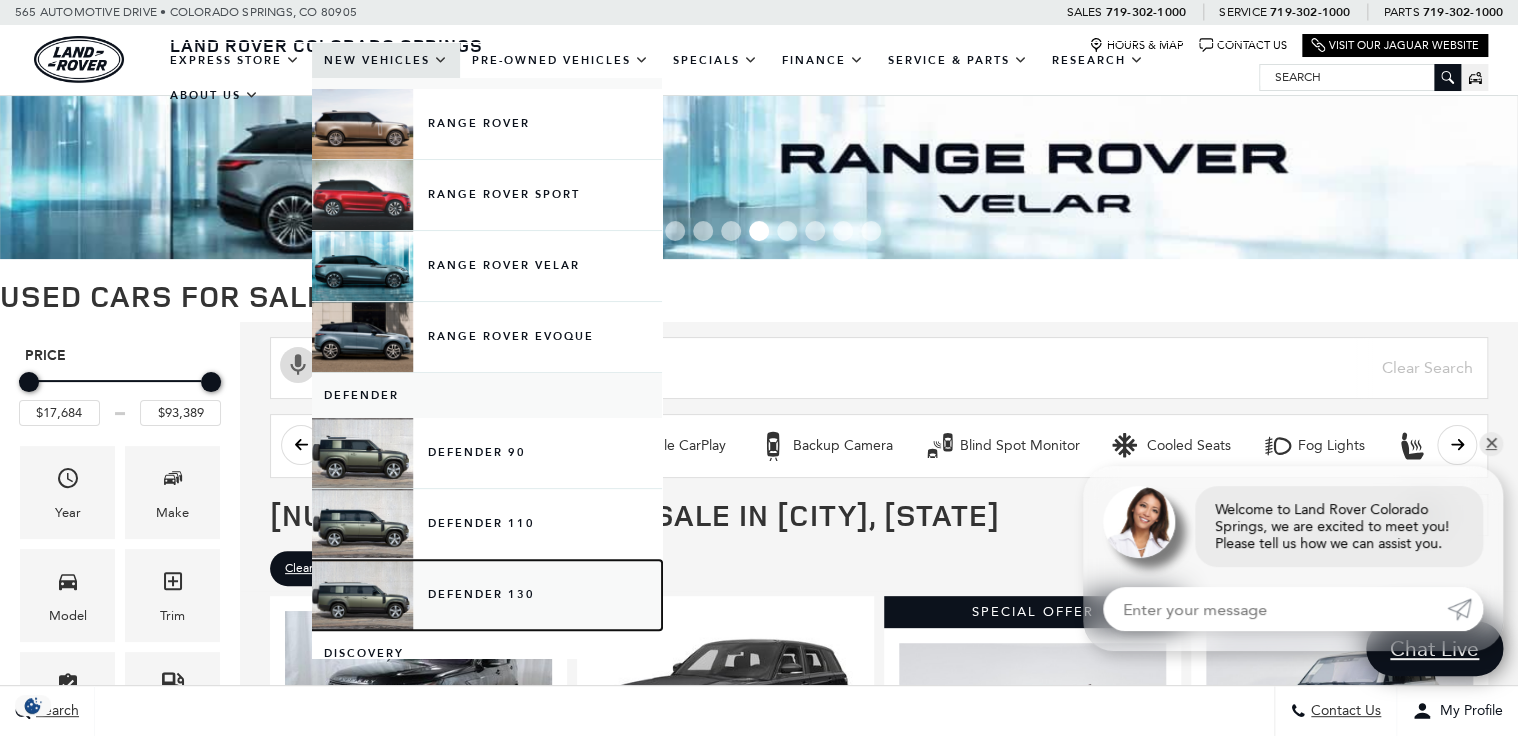 click on "Defender 130" at bounding box center (487, 595) 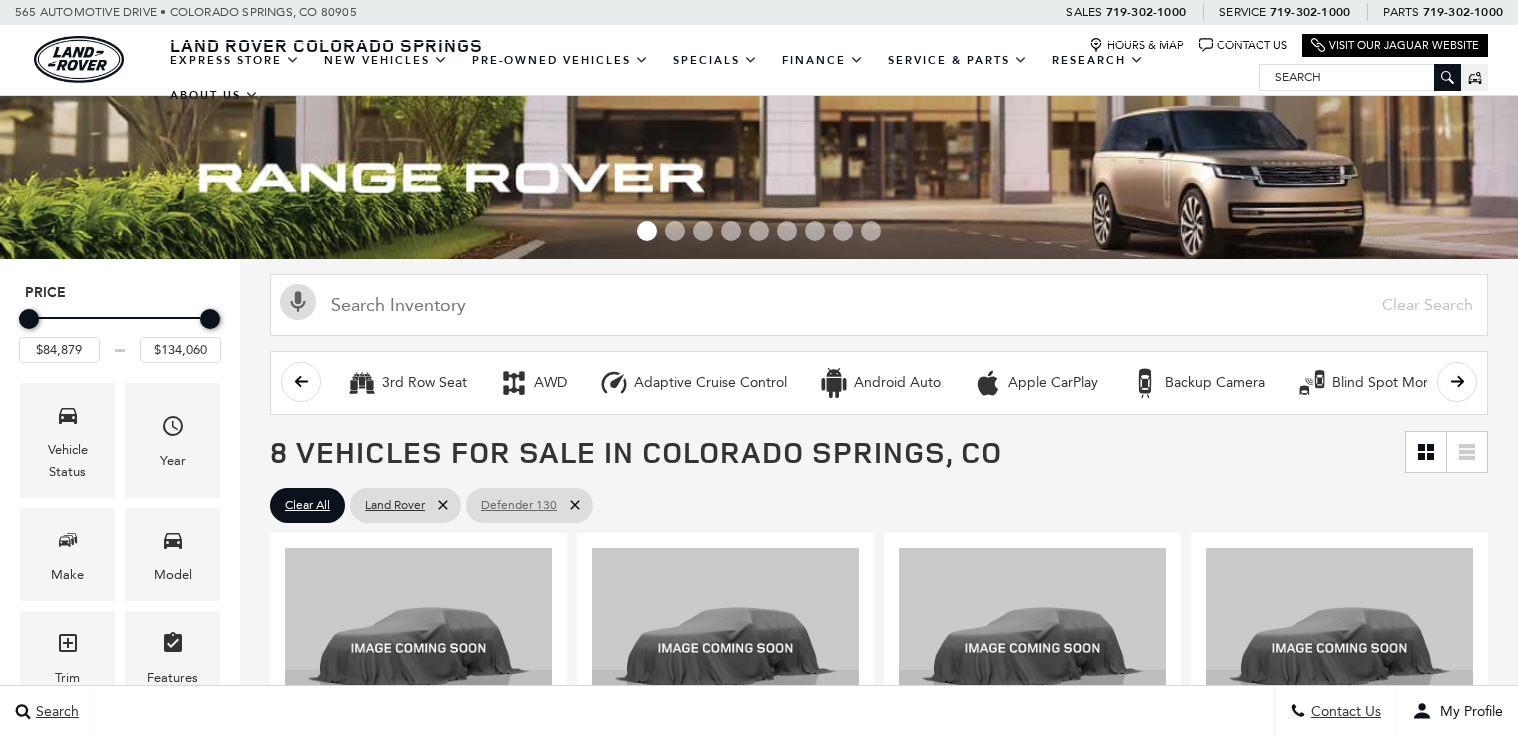 scroll, scrollTop: 0, scrollLeft: 0, axis: both 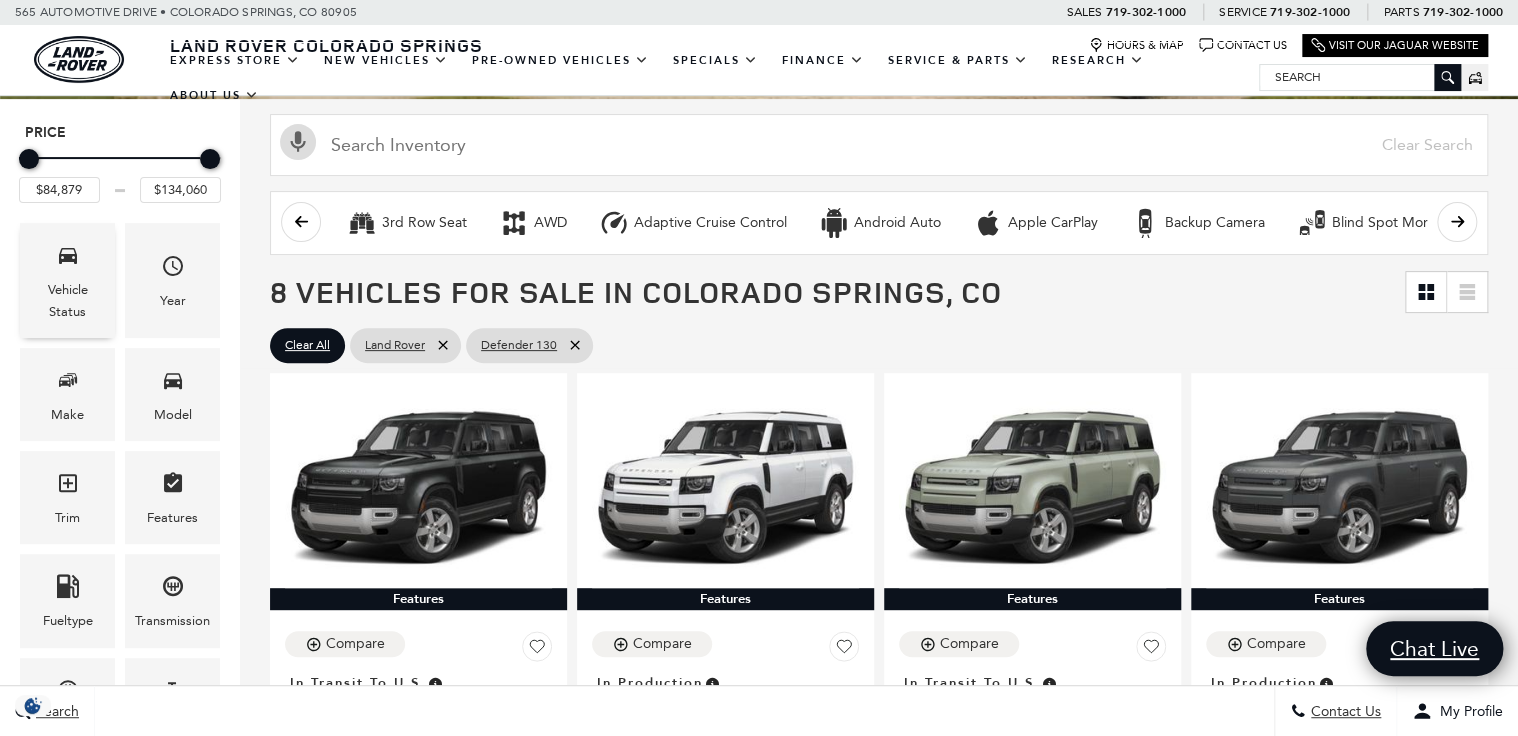 click on "Vehicle Status" at bounding box center (67, 301) 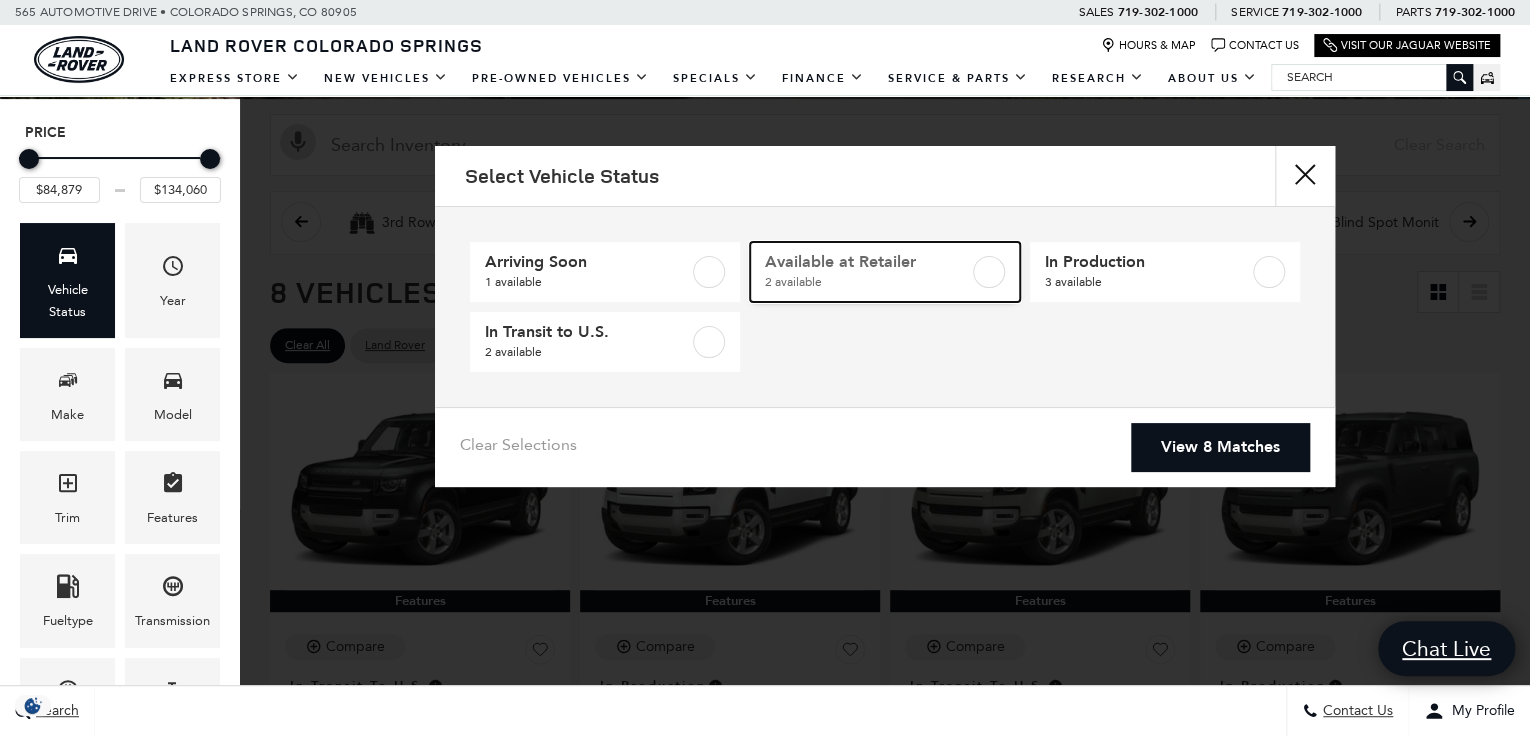 click on "Available at Retailer" at bounding box center (867, 262) 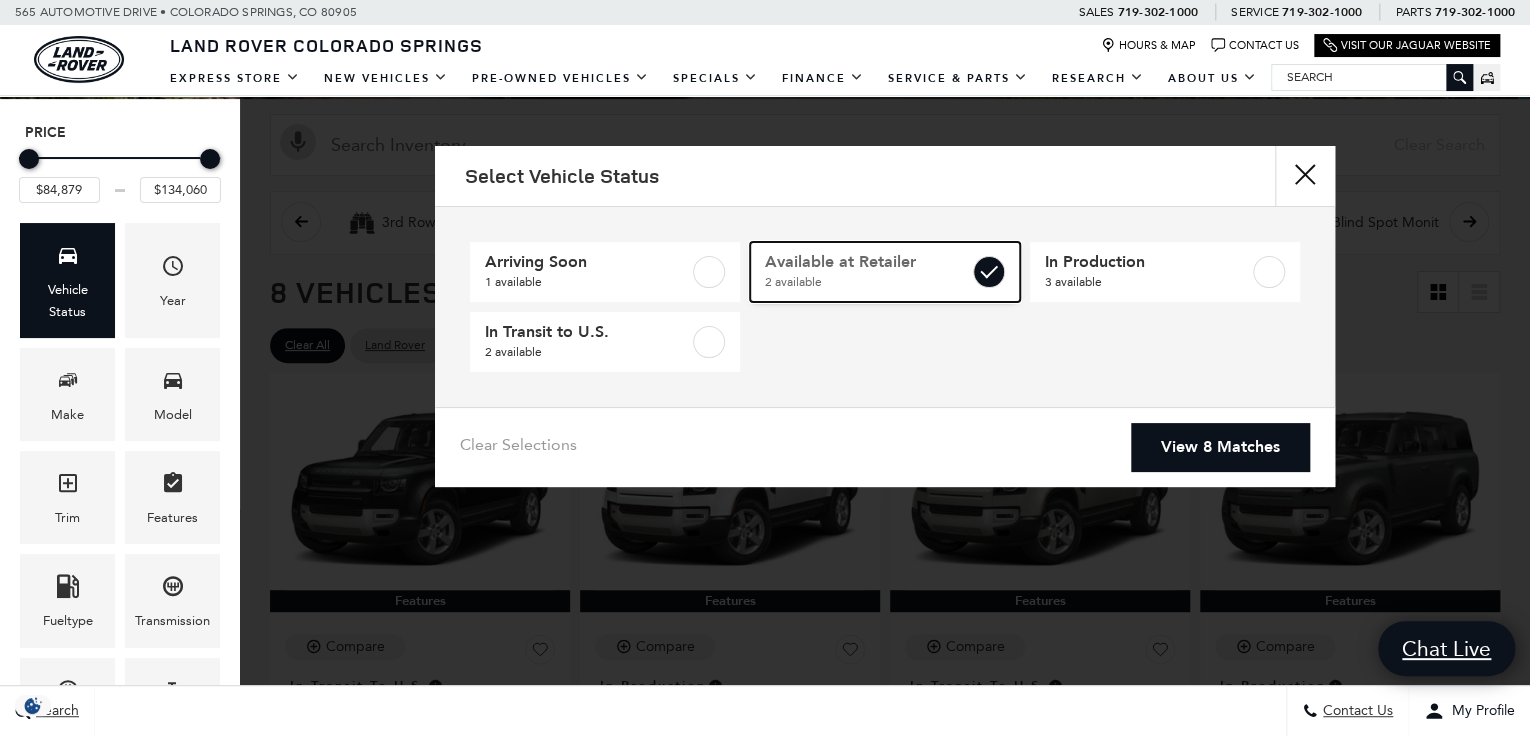 type on "$134,060" 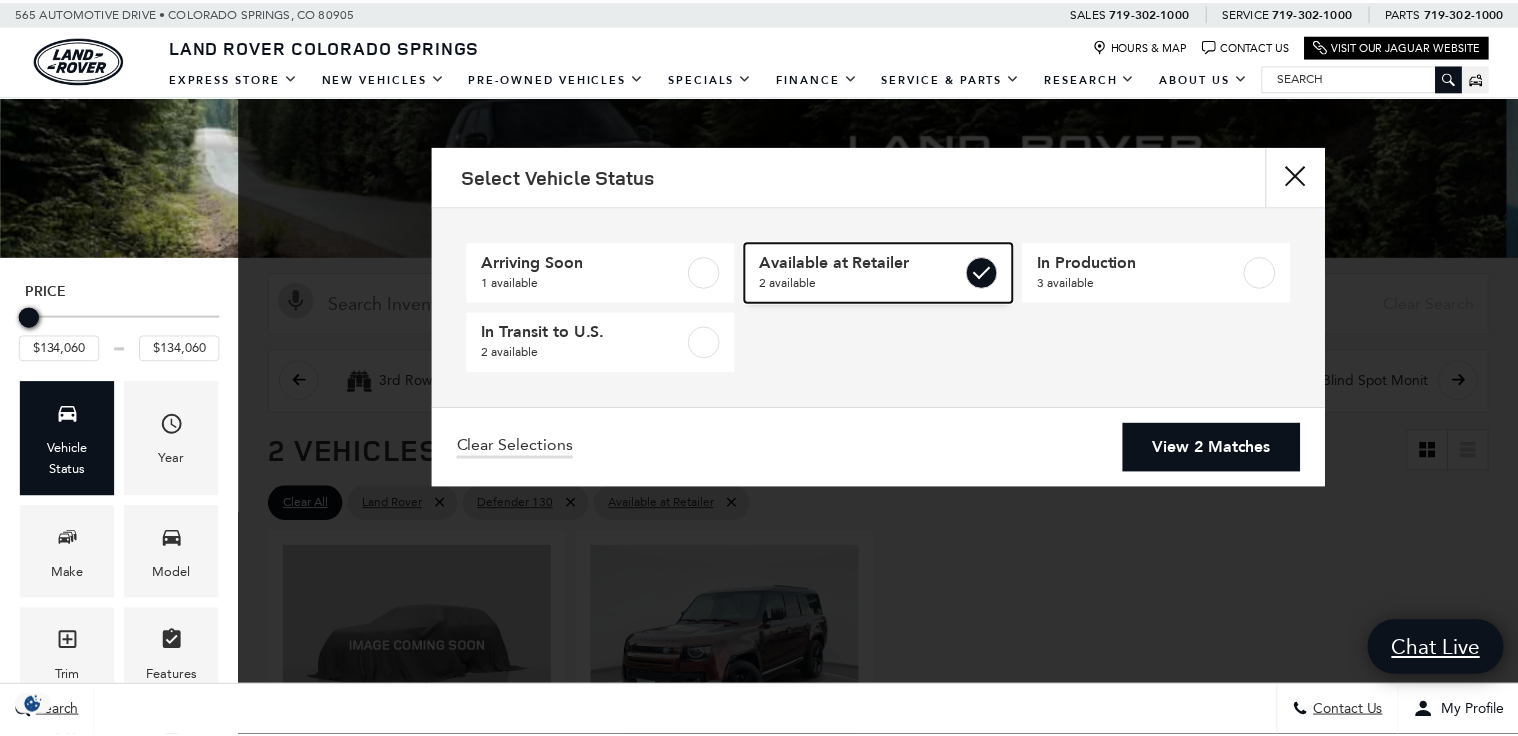 scroll, scrollTop: 0, scrollLeft: 0, axis: both 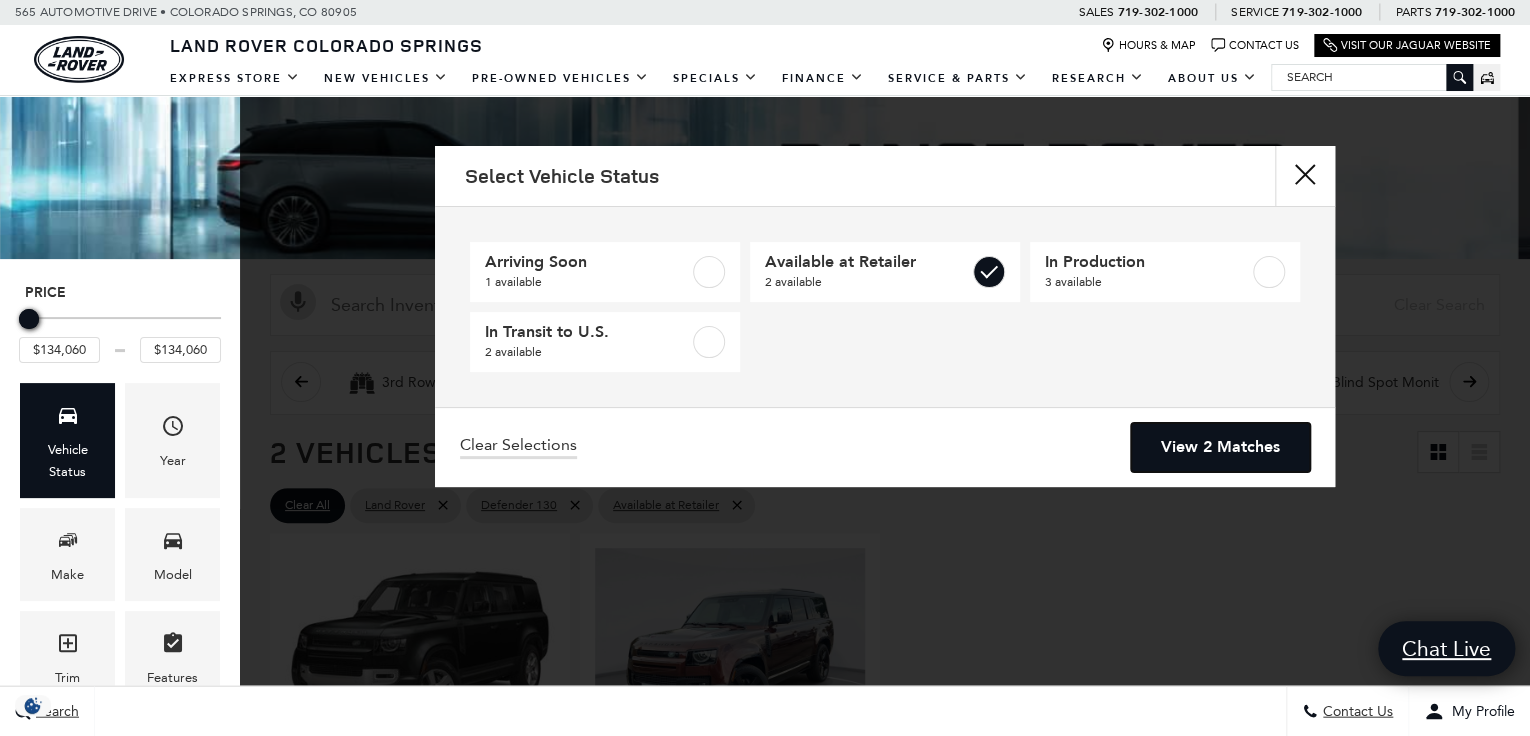 click on "View   2   Matches" at bounding box center (1220, 447) 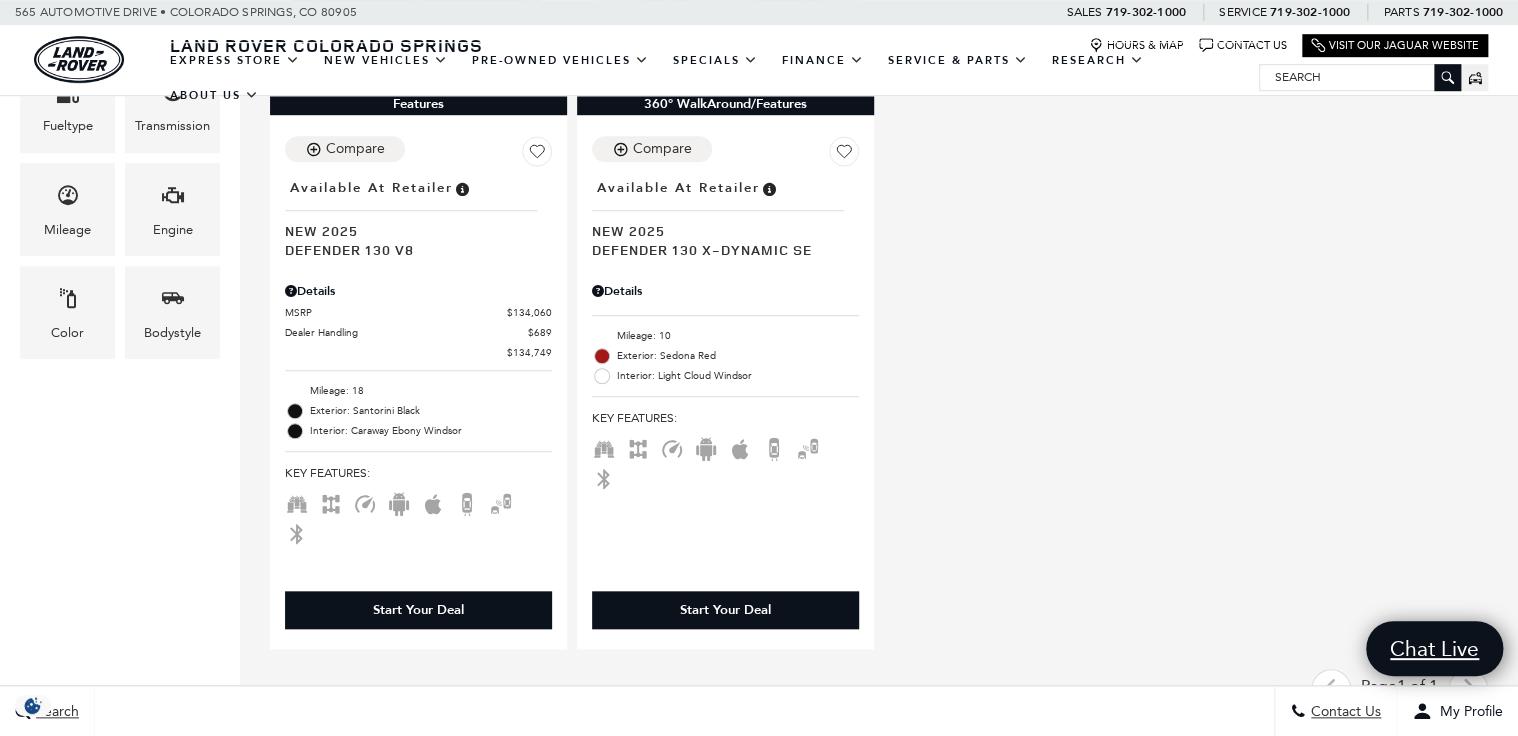 scroll, scrollTop: 640, scrollLeft: 0, axis: vertical 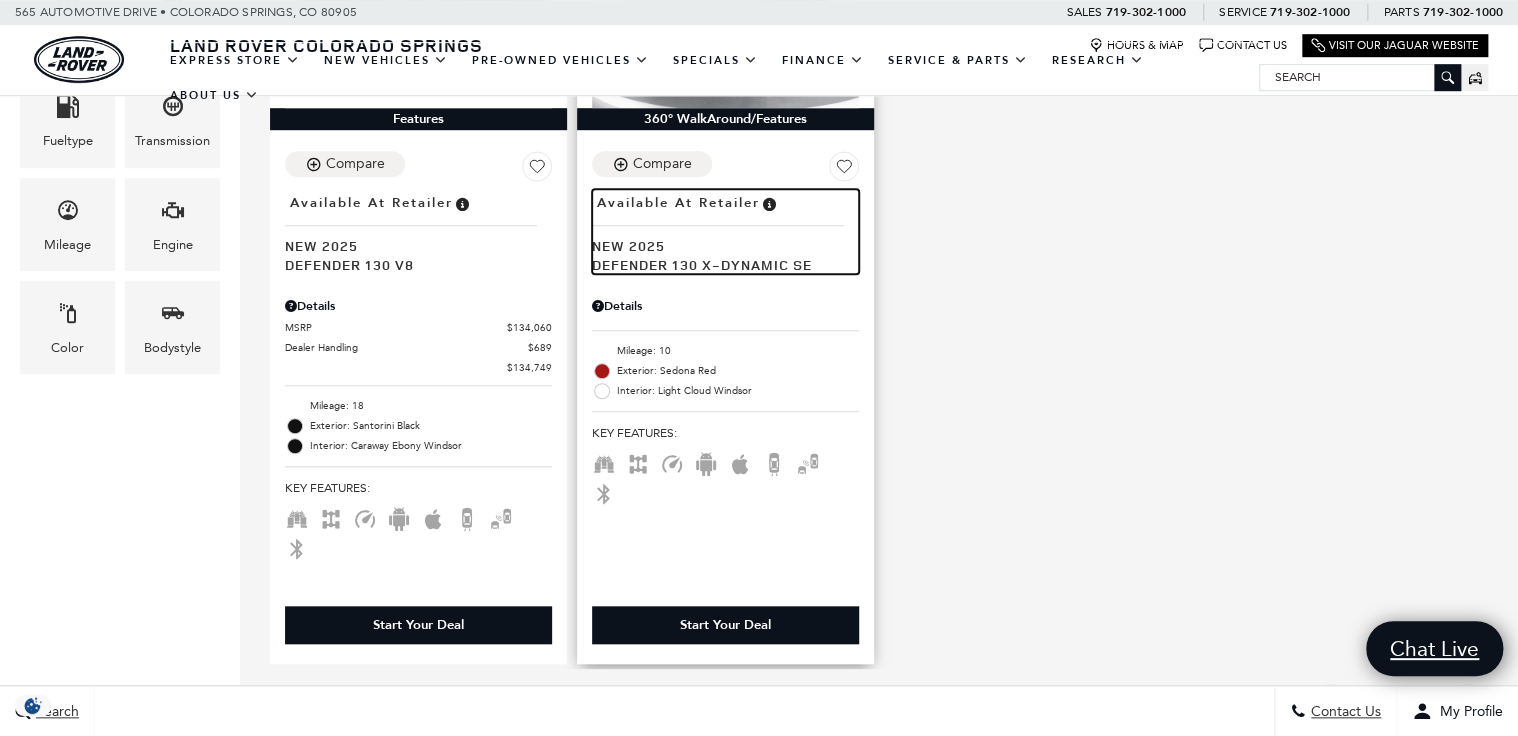 click on "New 2025" at bounding box center [718, 245] 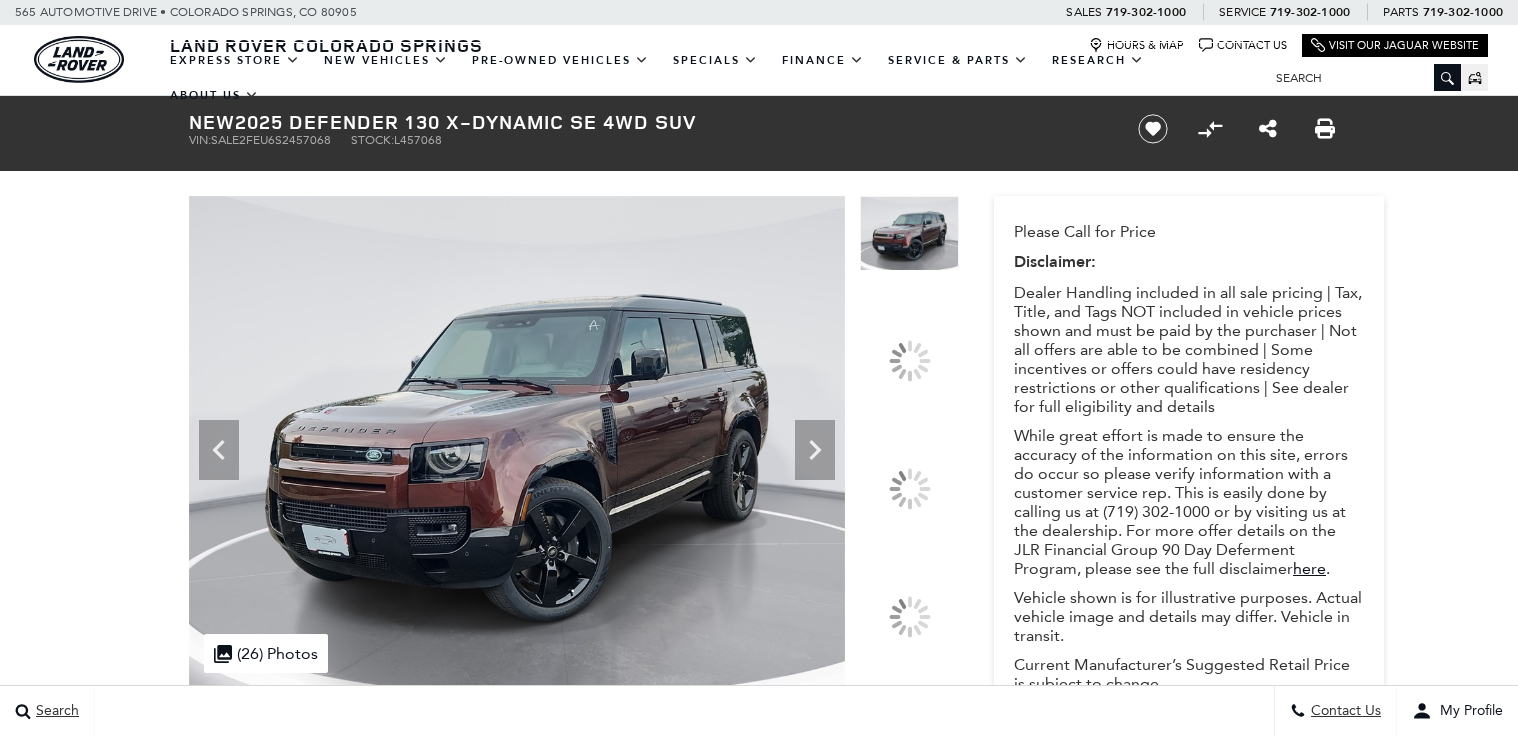 scroll, scrollTop: 0, scrollLeft: 0, axis: both 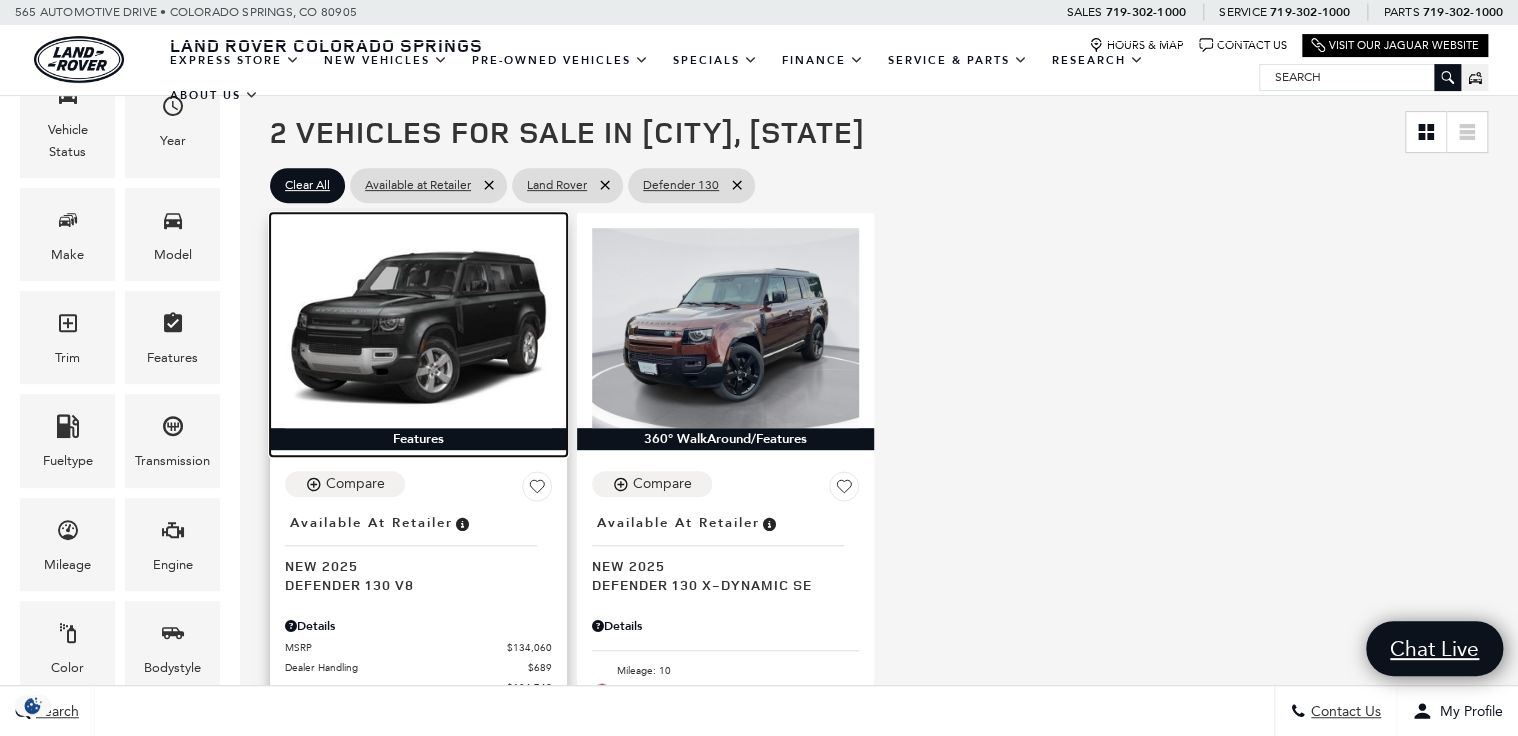 click at bounding box center (418, 328) 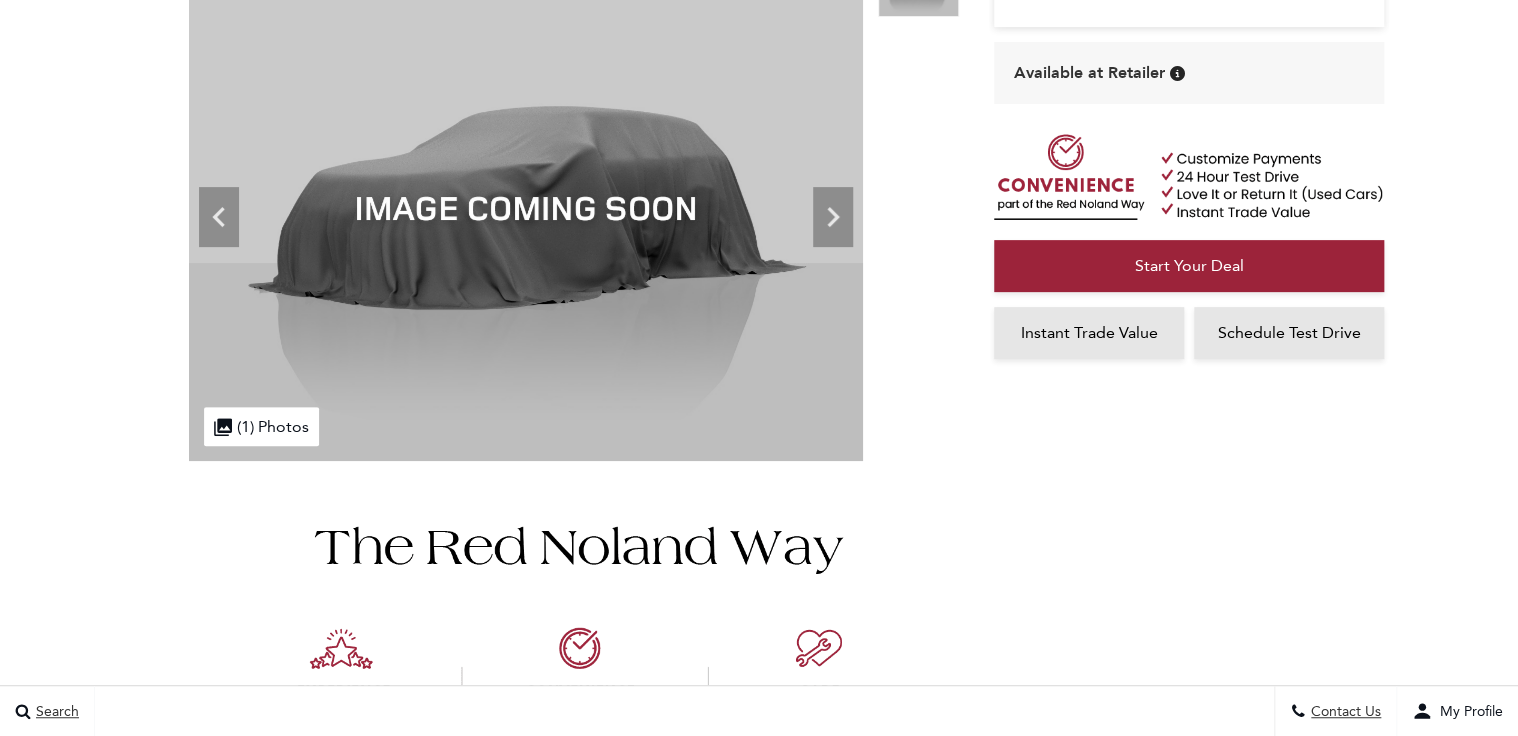 scroll, scrollTop: 240, scrollLeft: 0, axis: vertical 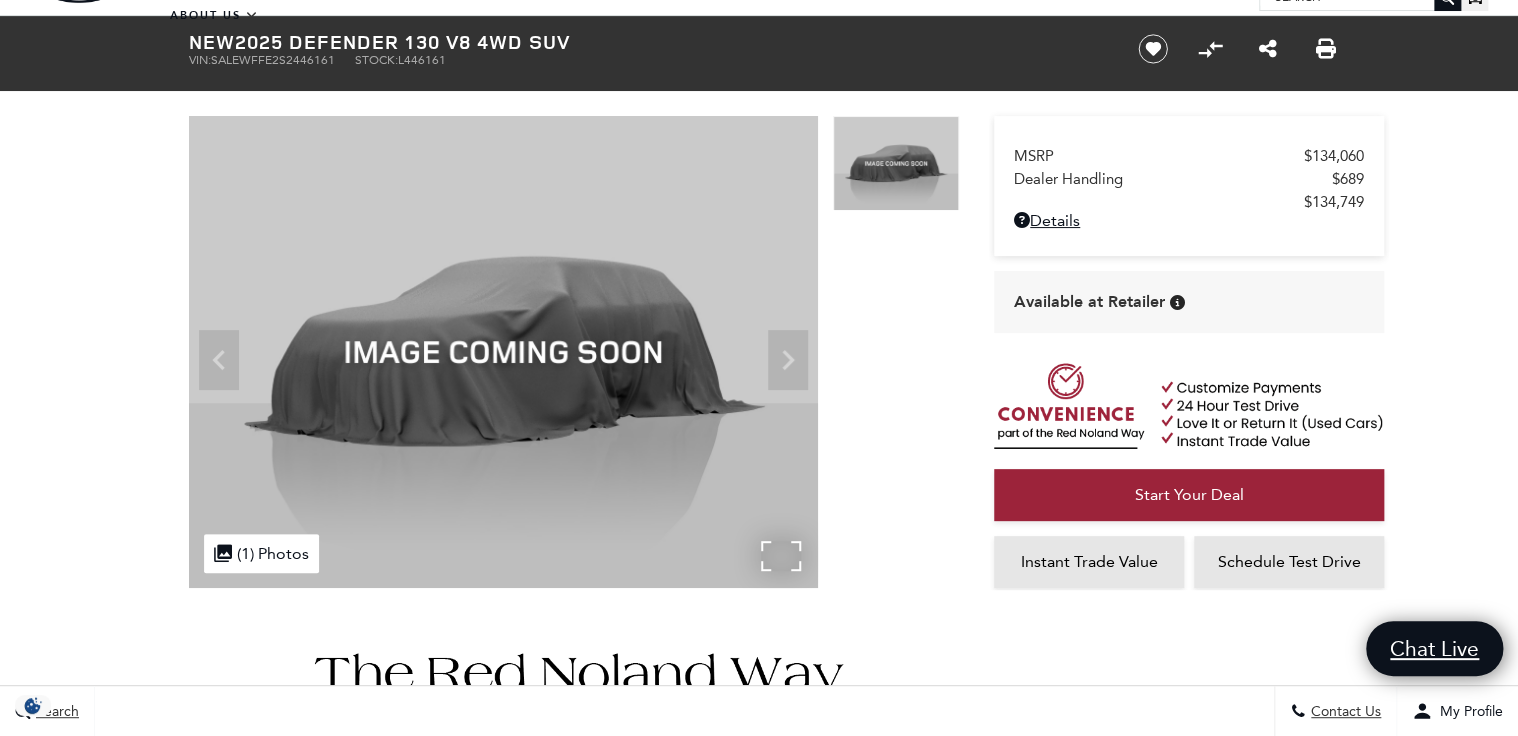 click at bounding box center [503, 352] 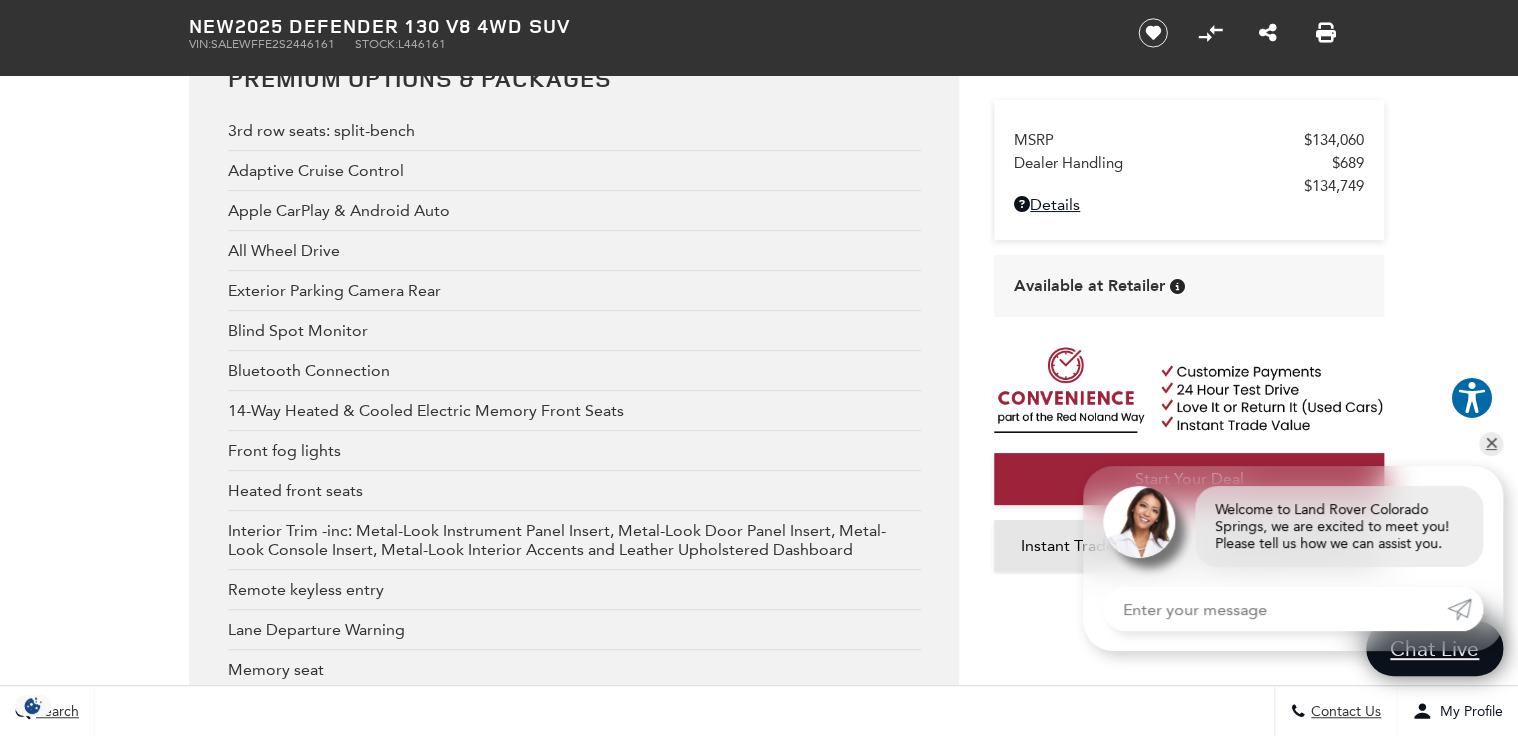 scroll, scrollTop: 4000, scrollLeft: 0, axis: vertical 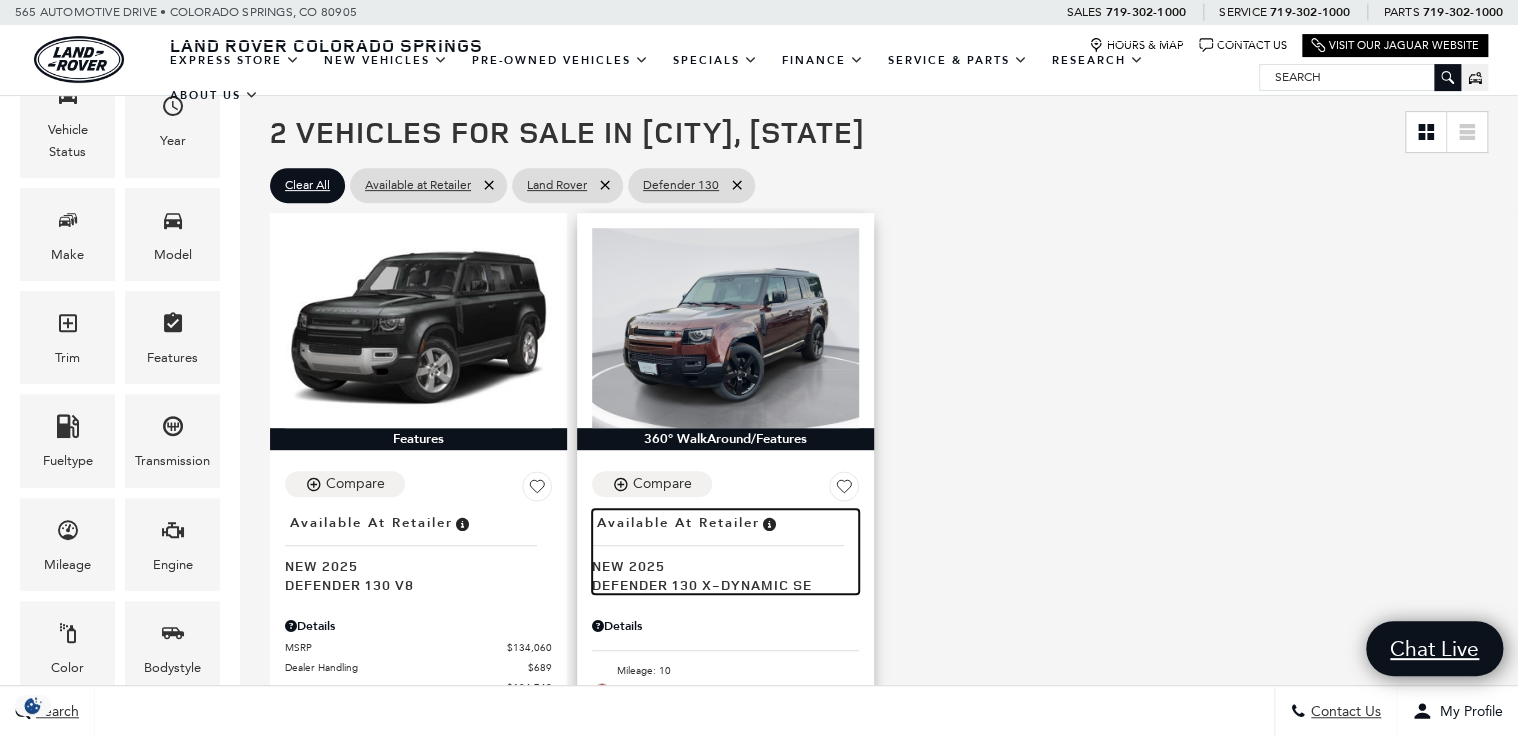 click on "Defender 130 X-Dynamic SE" at bounding box center (718, 584) 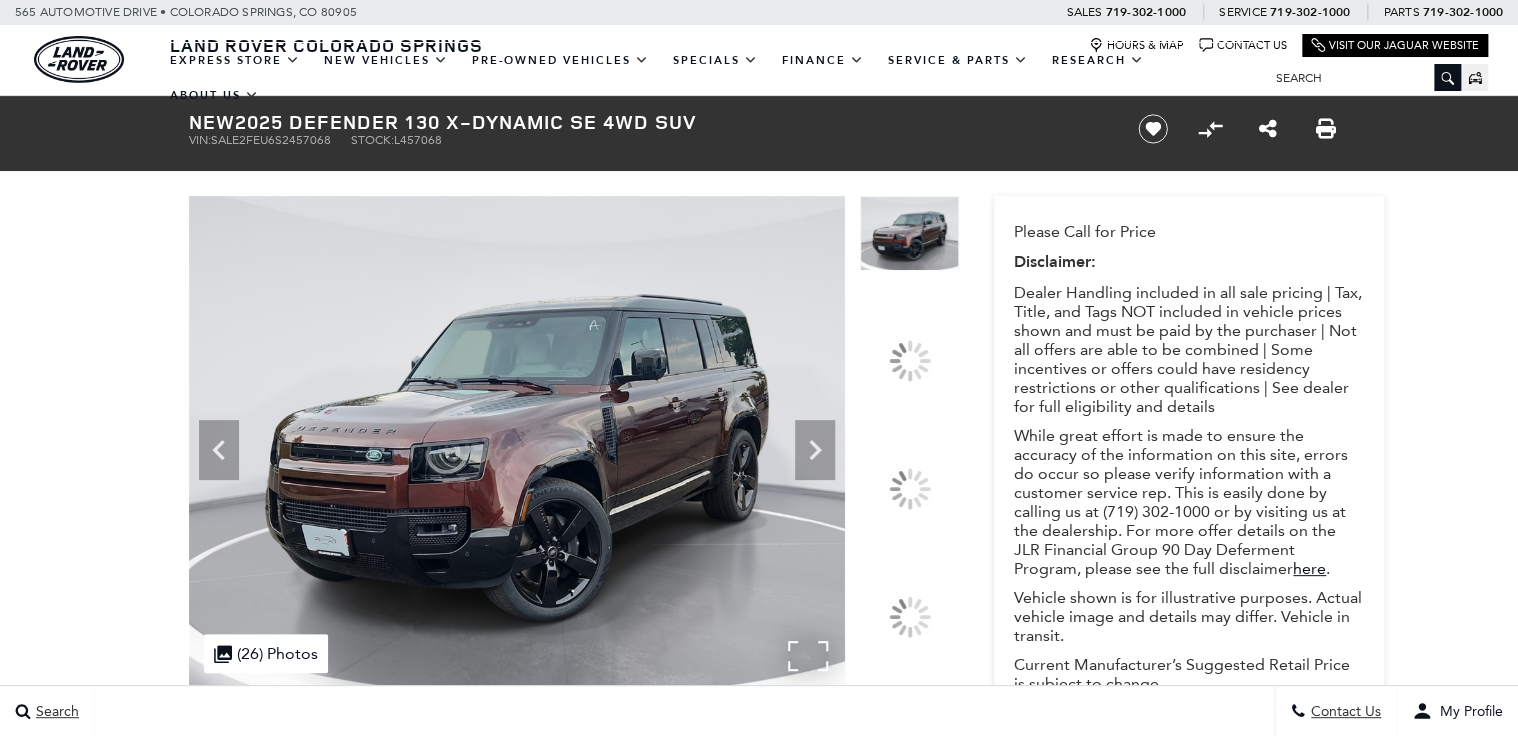 scroll, scrollTop: 38, scrollLeft: 0, axis: vertical 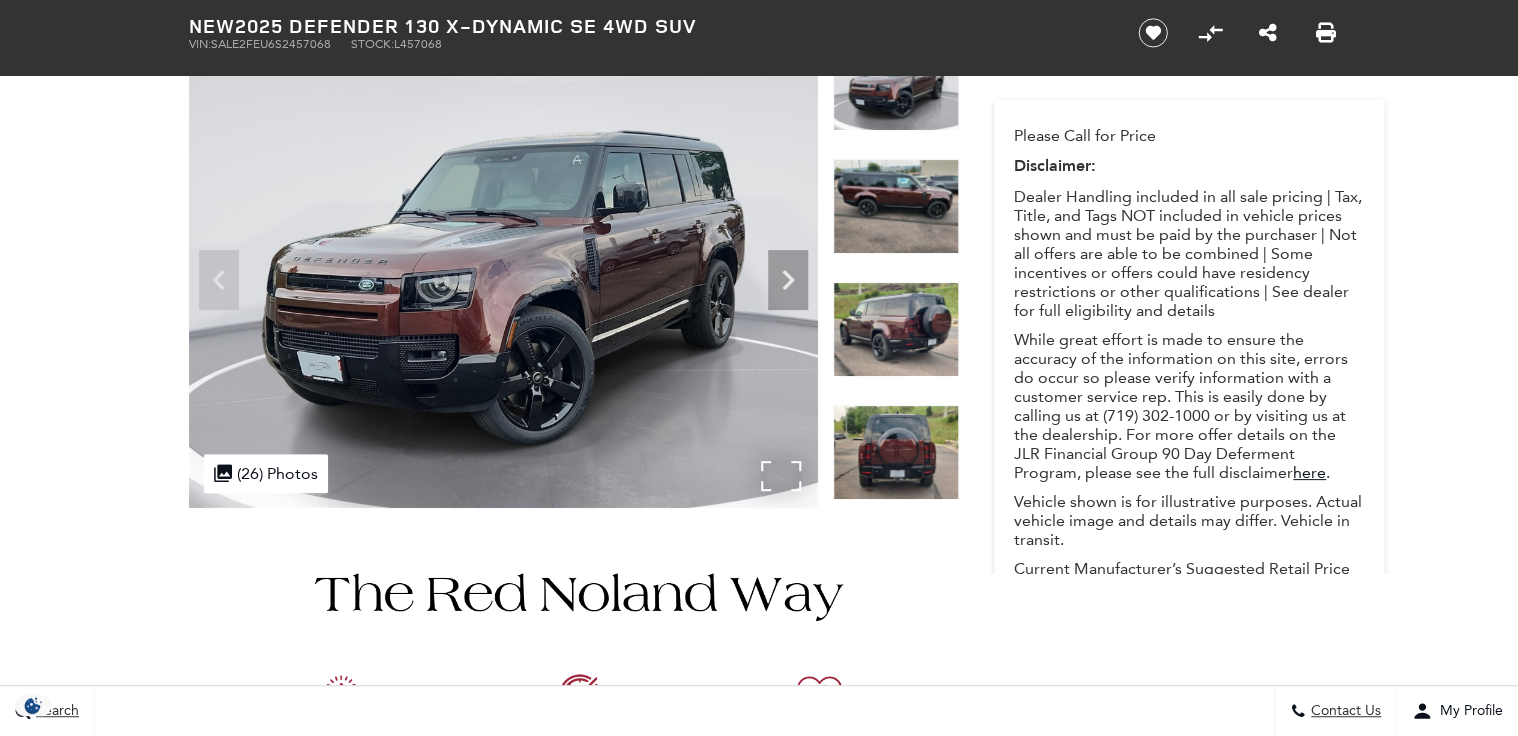 click at bounding box center (503, 272) 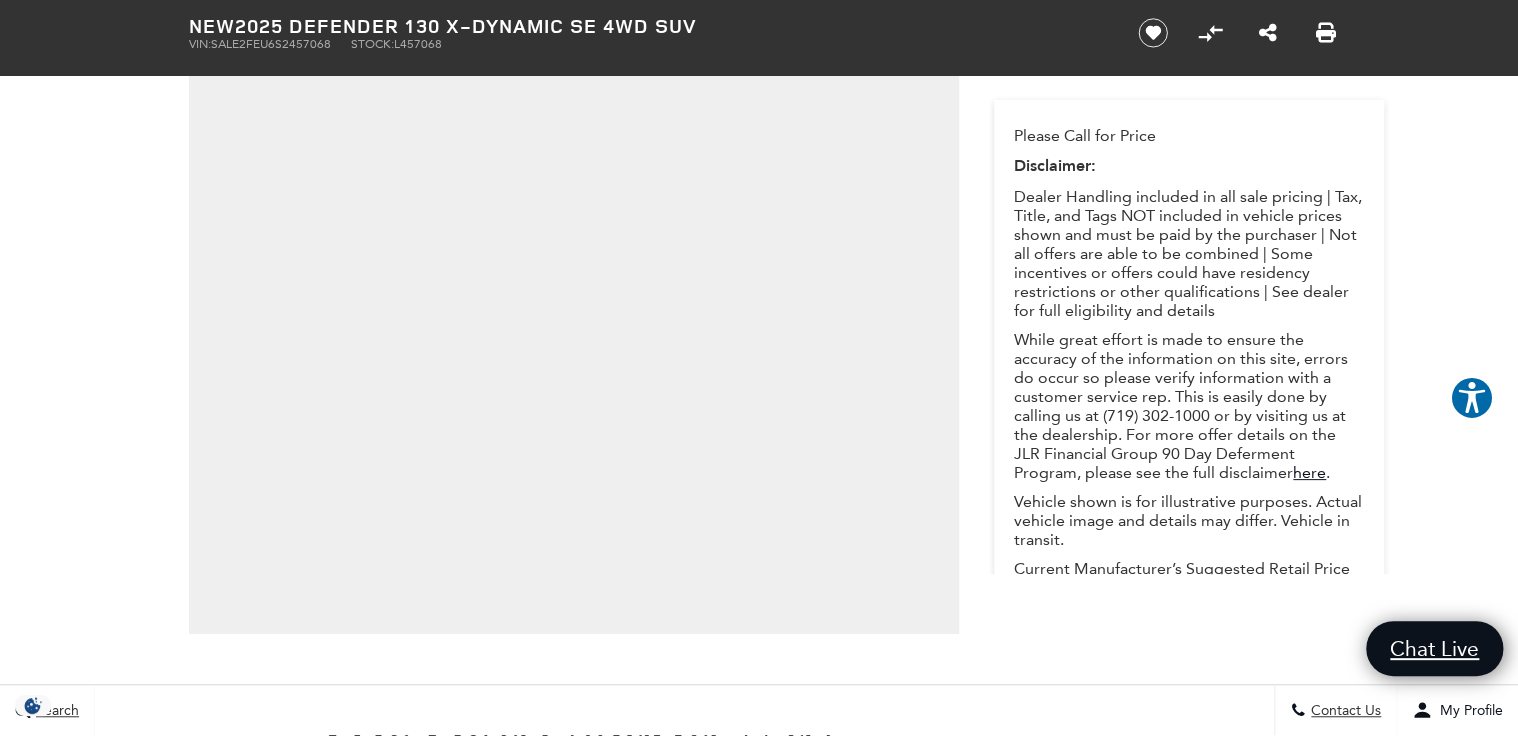 scroll, scrollTop: 320, scrollLeft: 0, axis: vertical 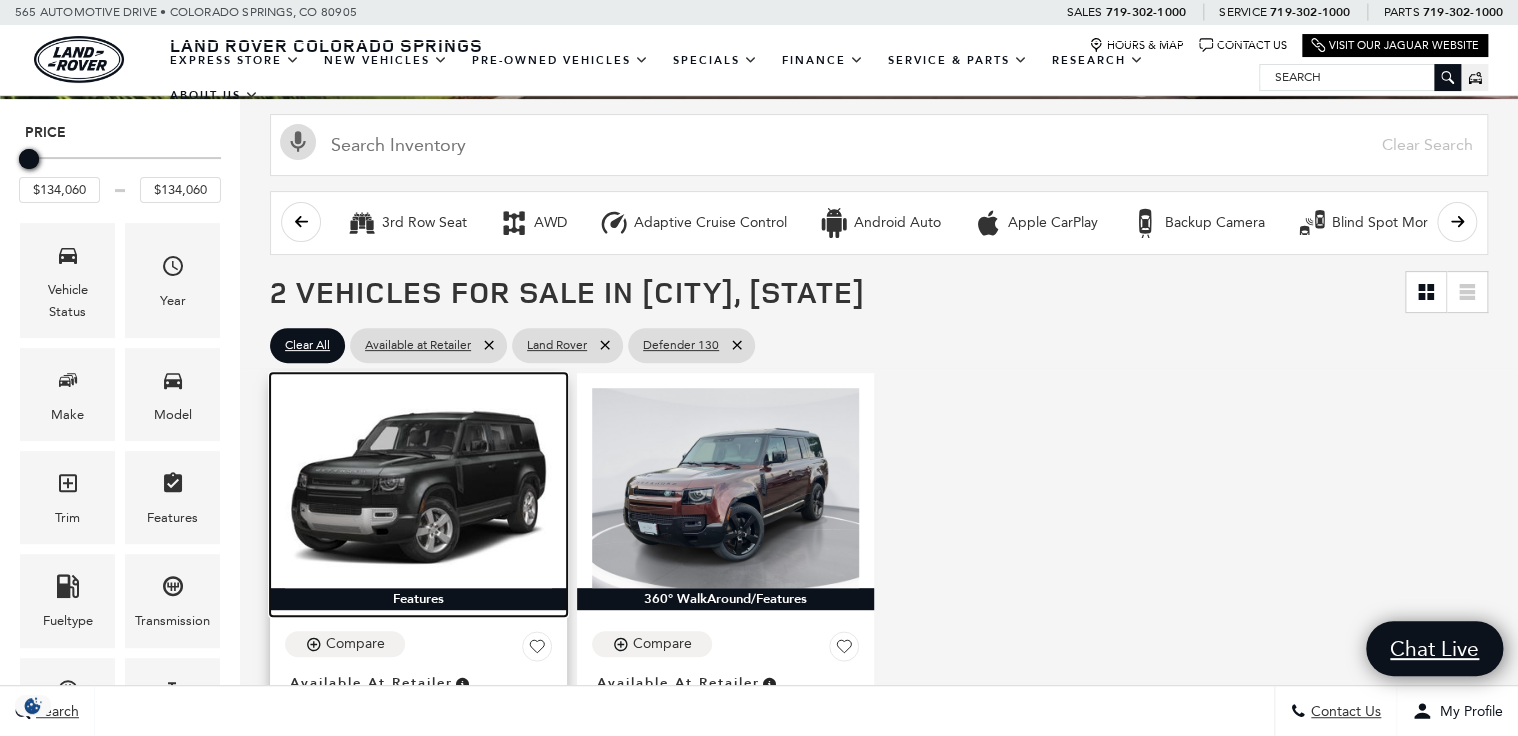 click at bounding box center (418, 488) 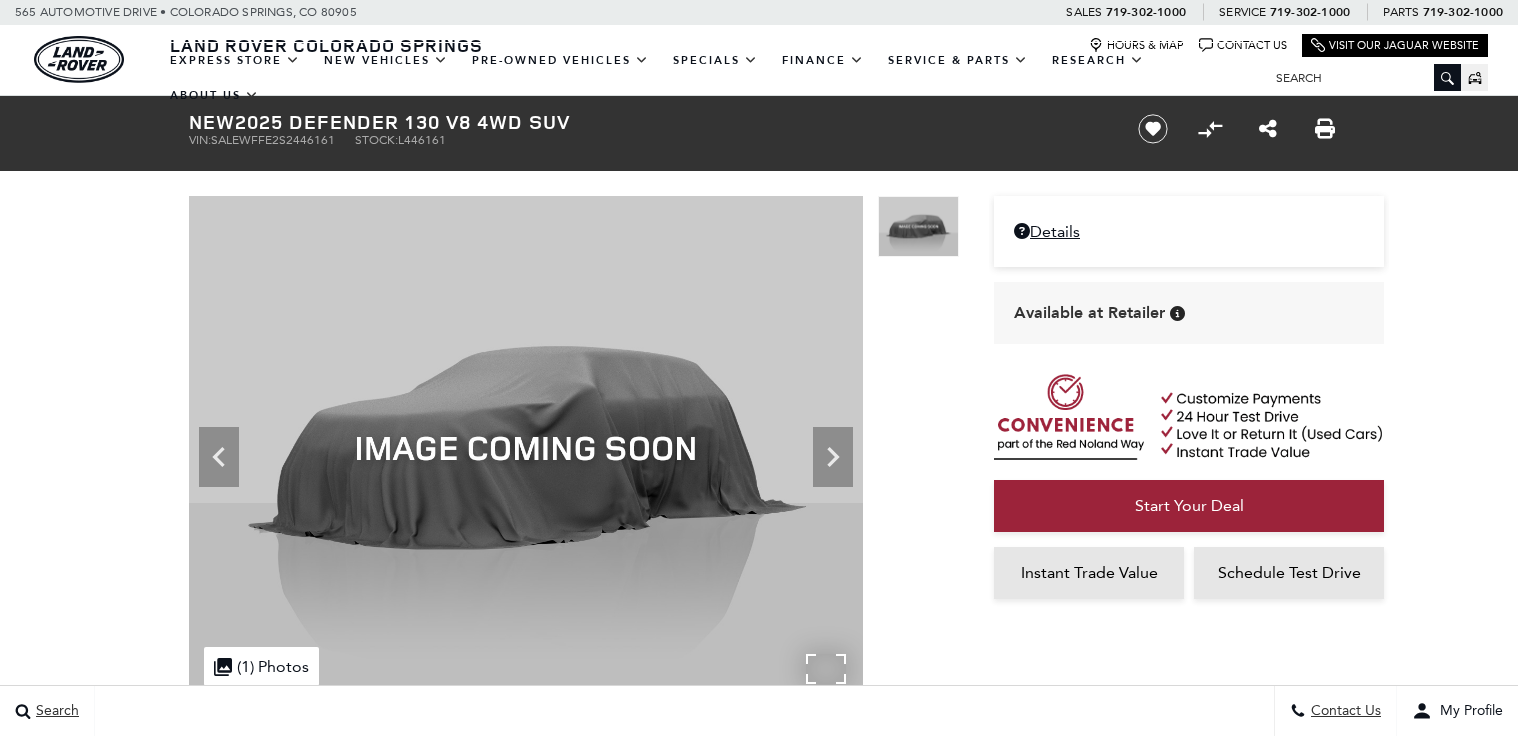 scroll, scrollTop: 0, scrollLeft: 0, axis: both 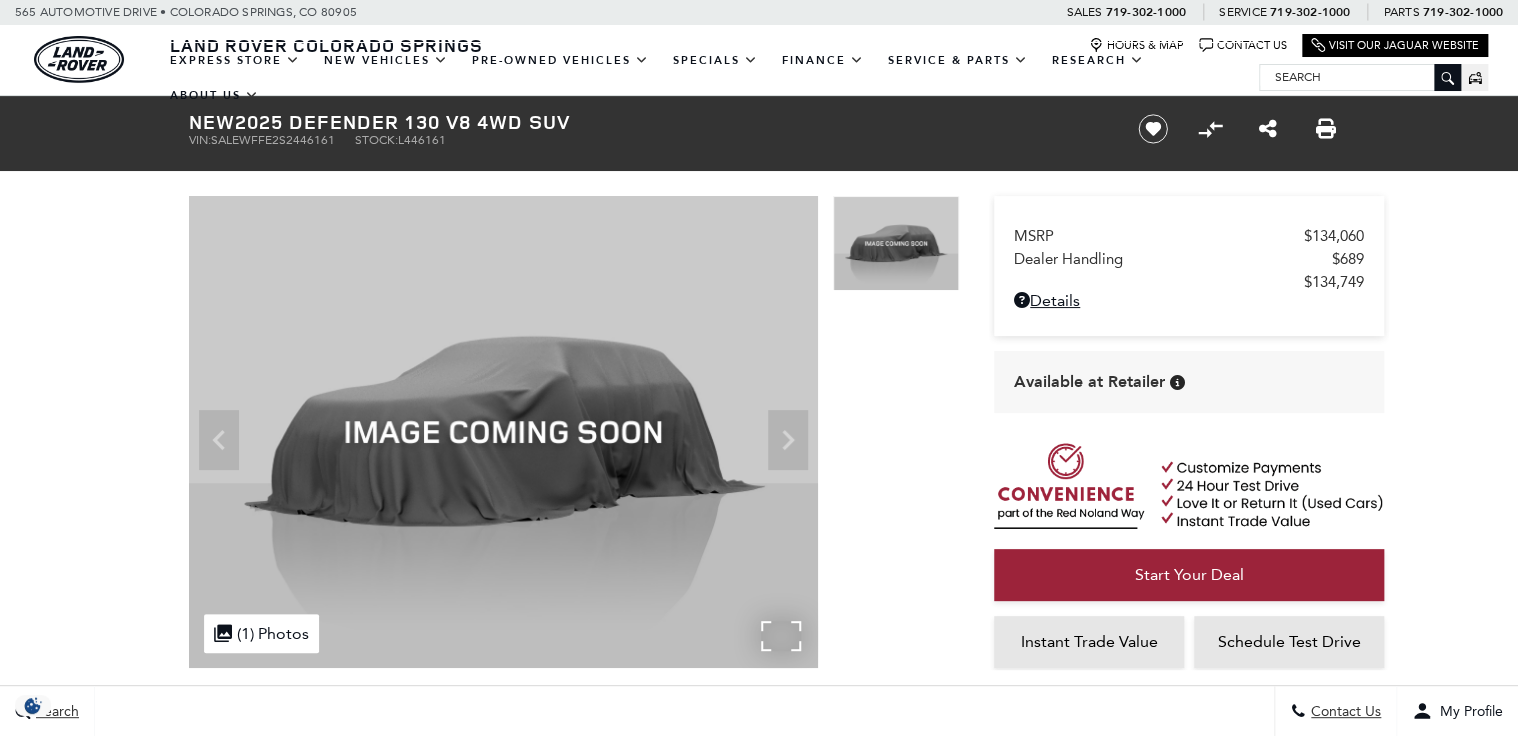 click at bounding box center (503, 432) 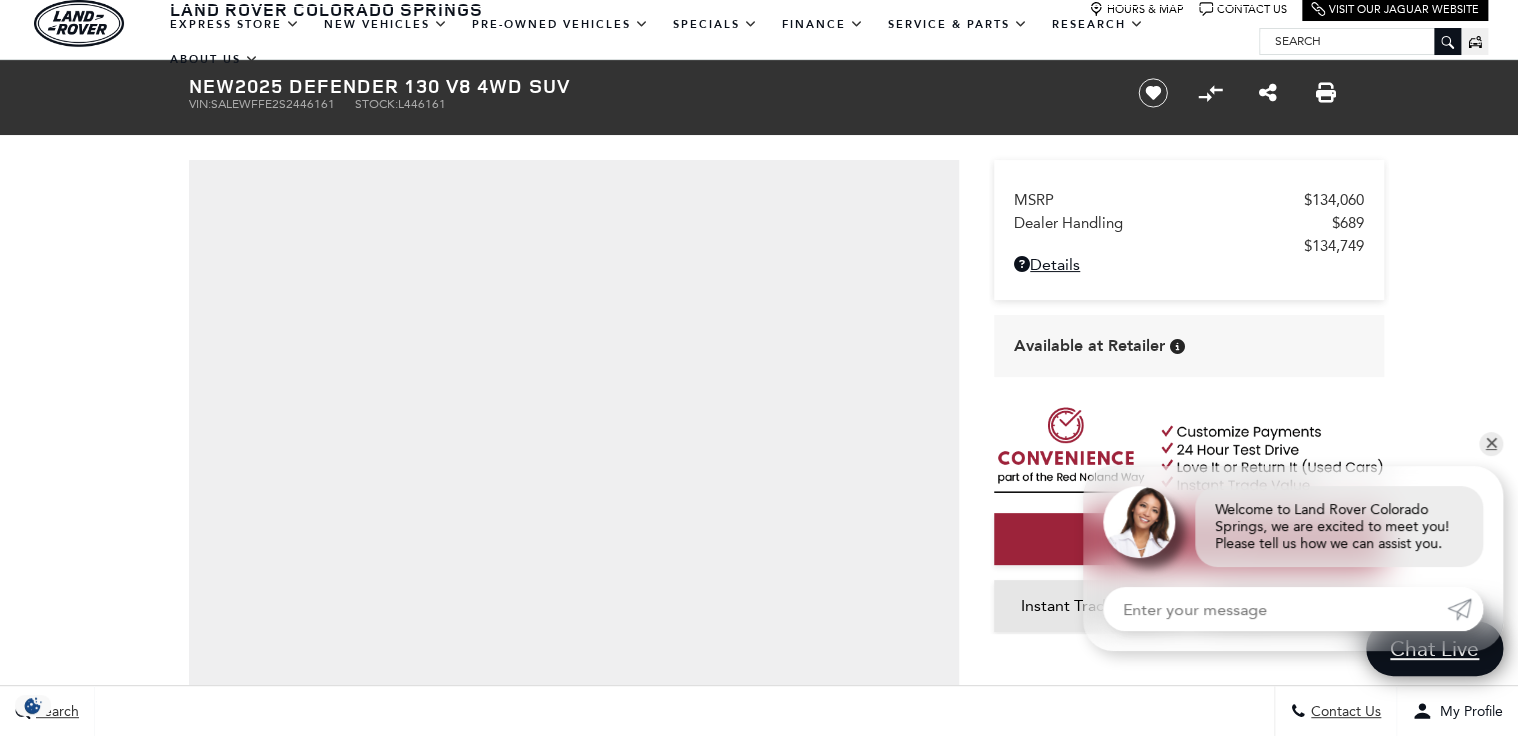 scroll, scrollTop: 80, scrollLeft: 0, axis: vertical 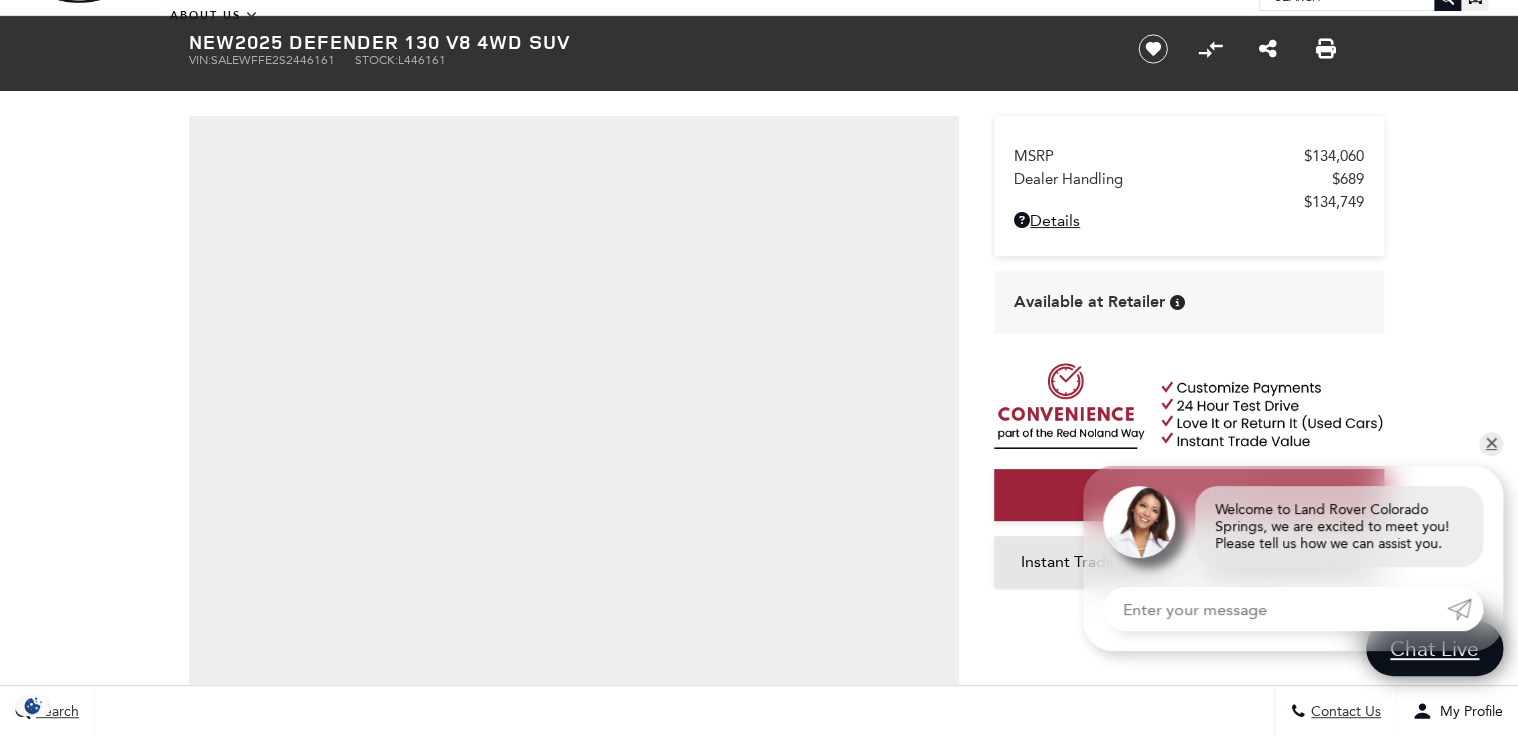 drag, startPoint x: 446, startPoint y: 32, endPoint x: 466, endPoint y: 31, distance: 20.024984 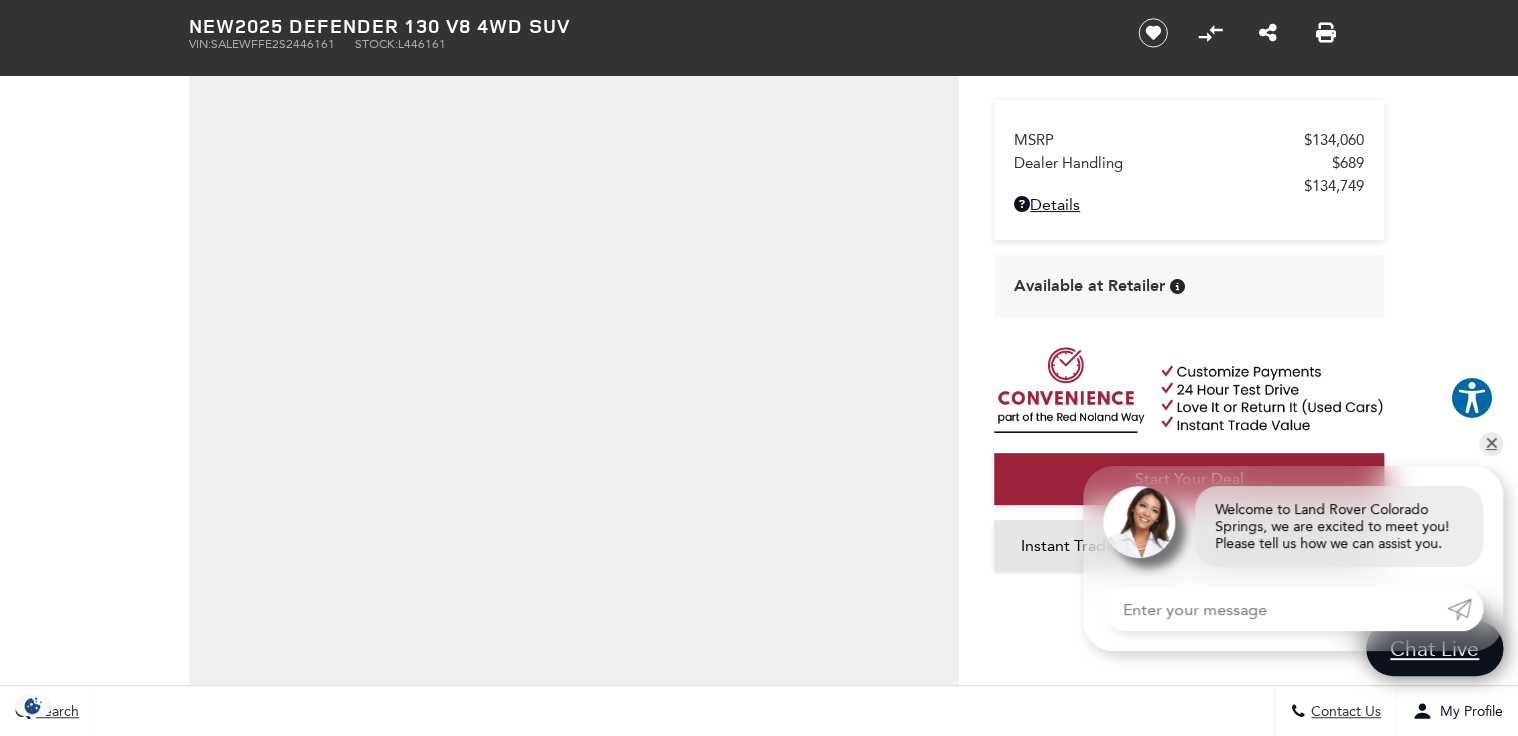 scroll, scrollTop: 160, scrollLeft: 0, axis: vertical 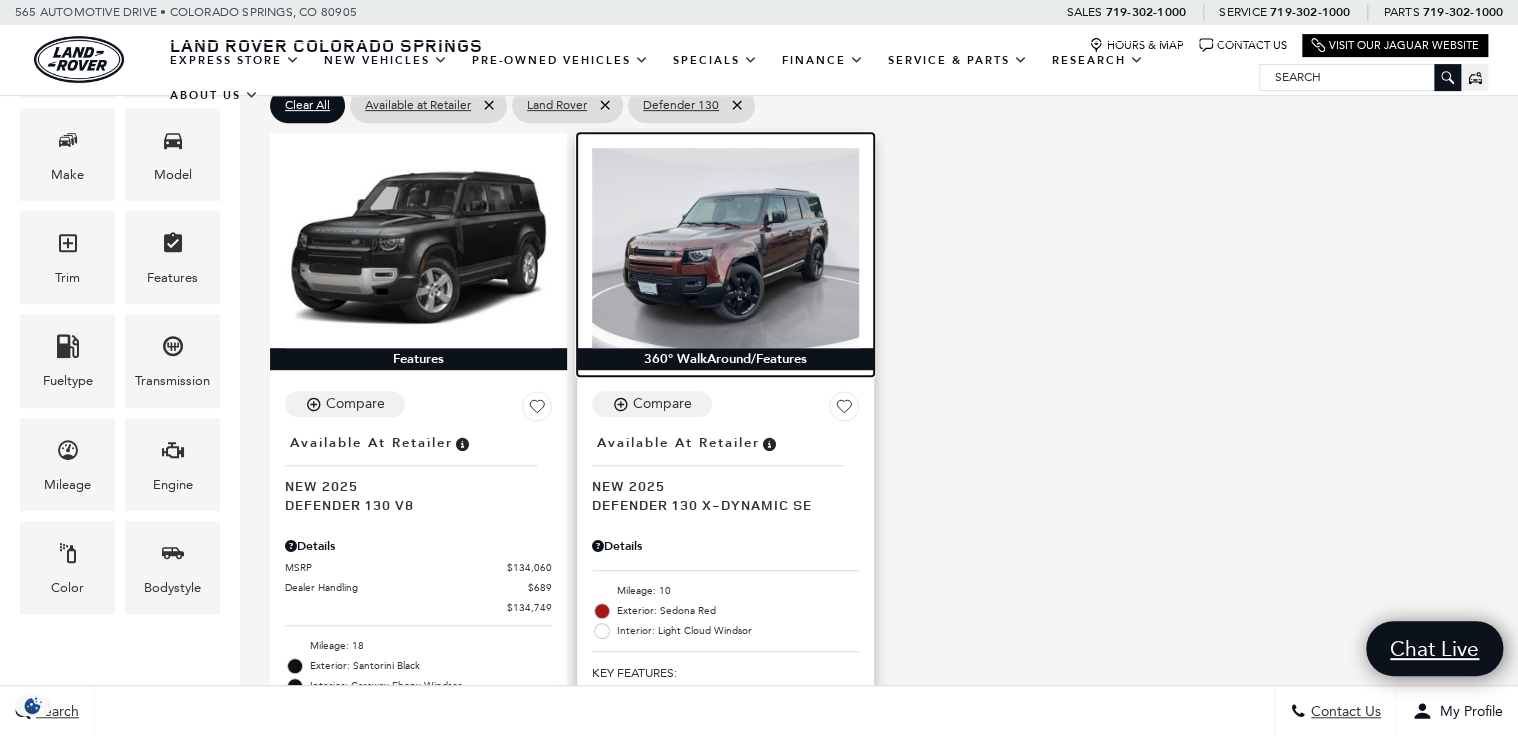 click at bounding box center (725, 248) 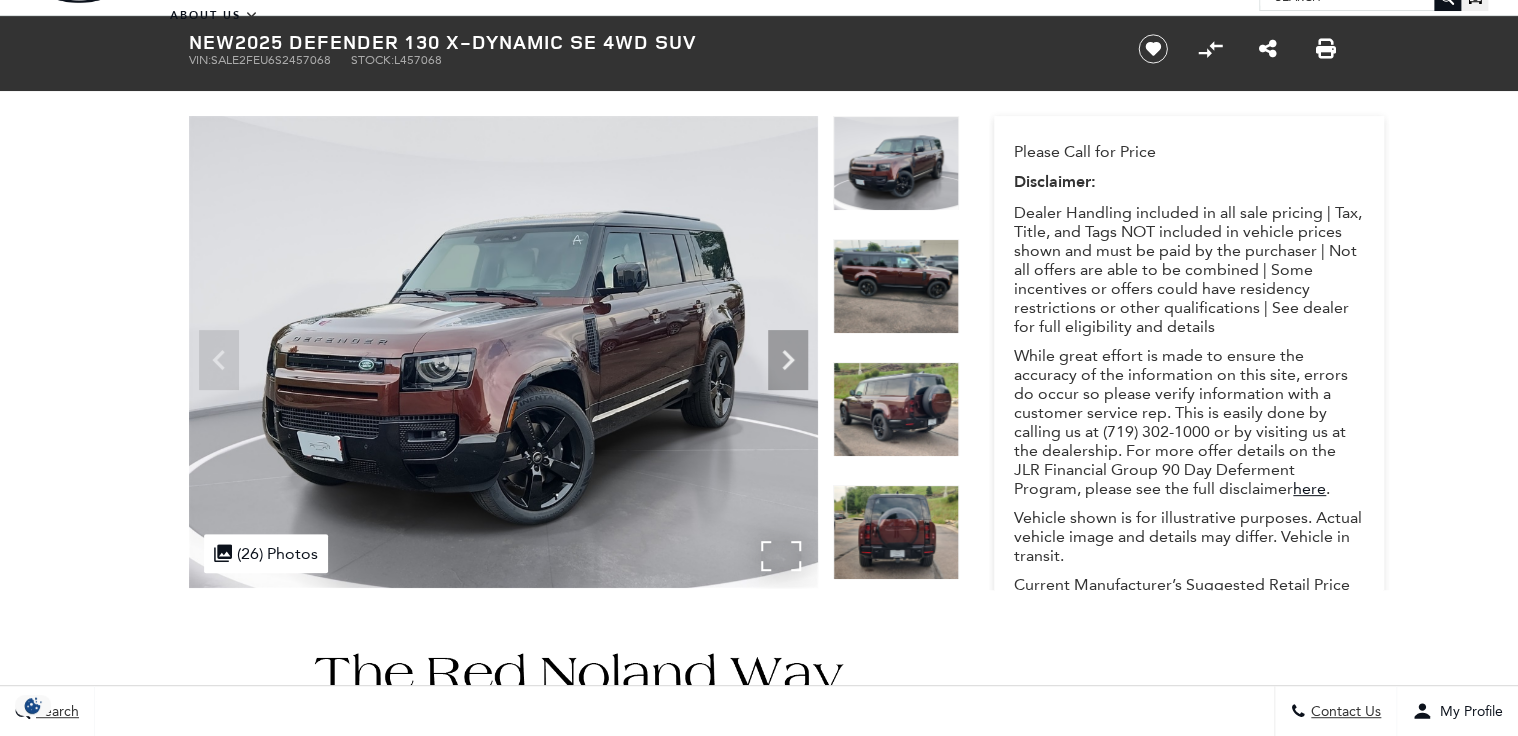 scroll, scrollTop: 80, scrollLeft: 0, axis: vertical 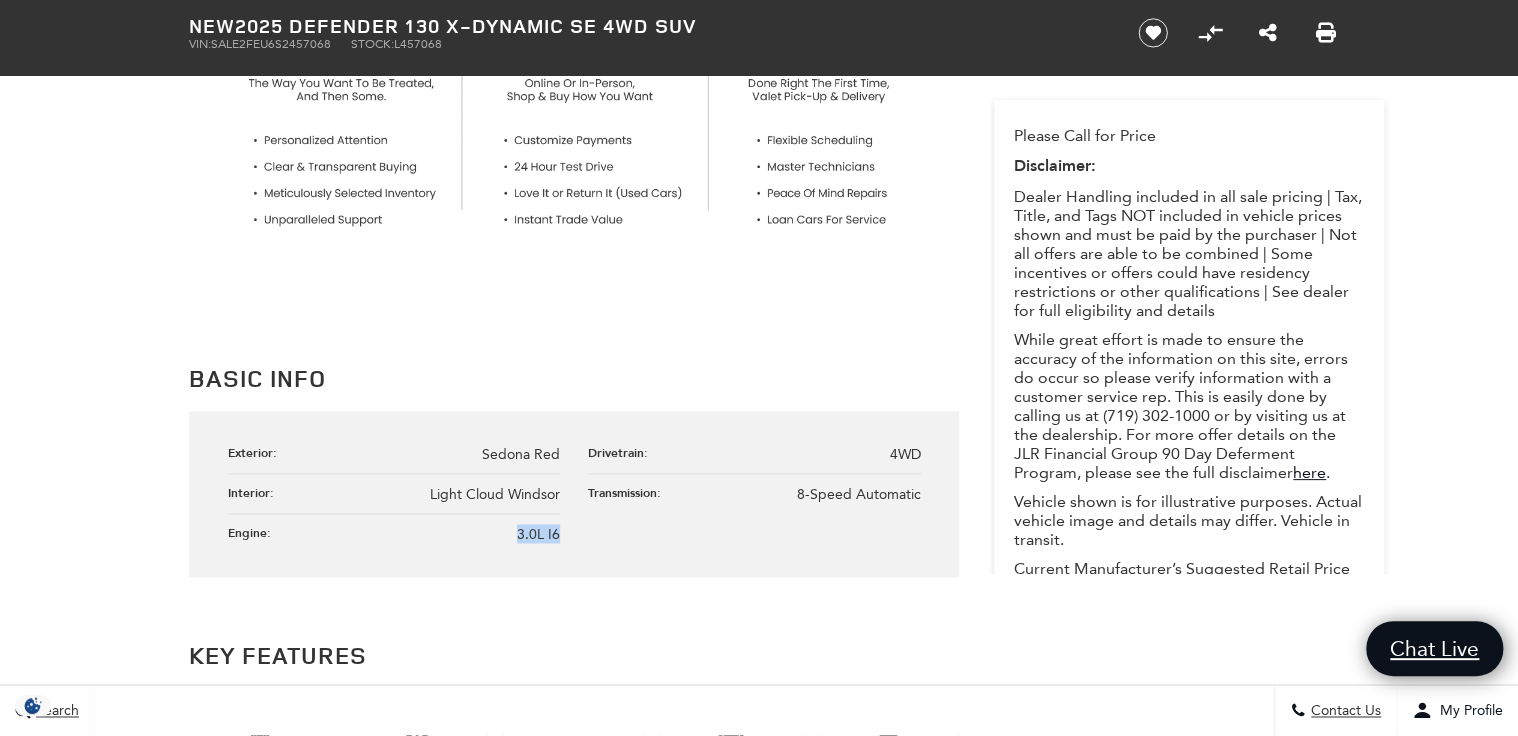 drag, startPoint x: 544, startPoint y: 531, endPoint x: 512, endPoint y: 533, distance: 32.06244 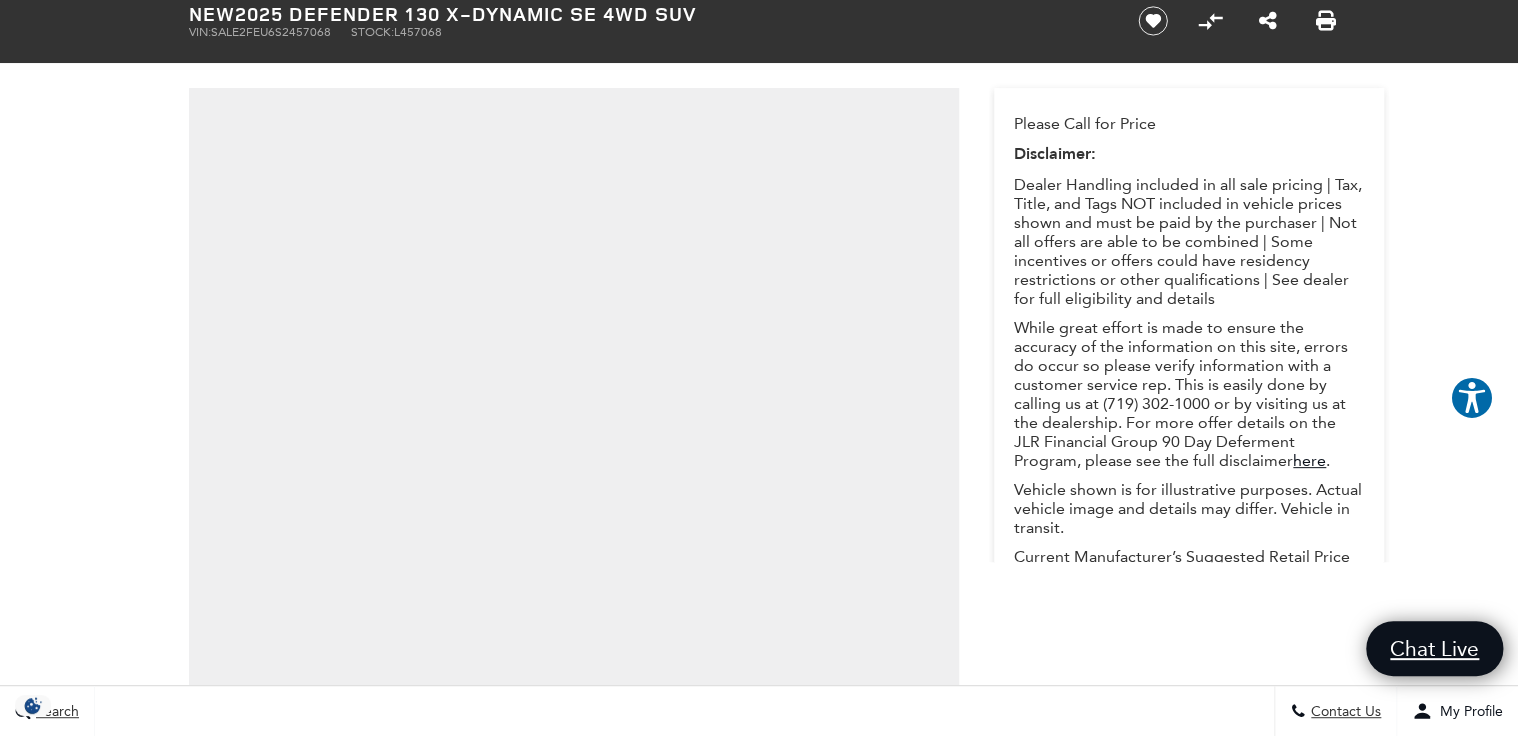 scroll, scrollTop: 80, scrollLeft: 0, axis: vertical 